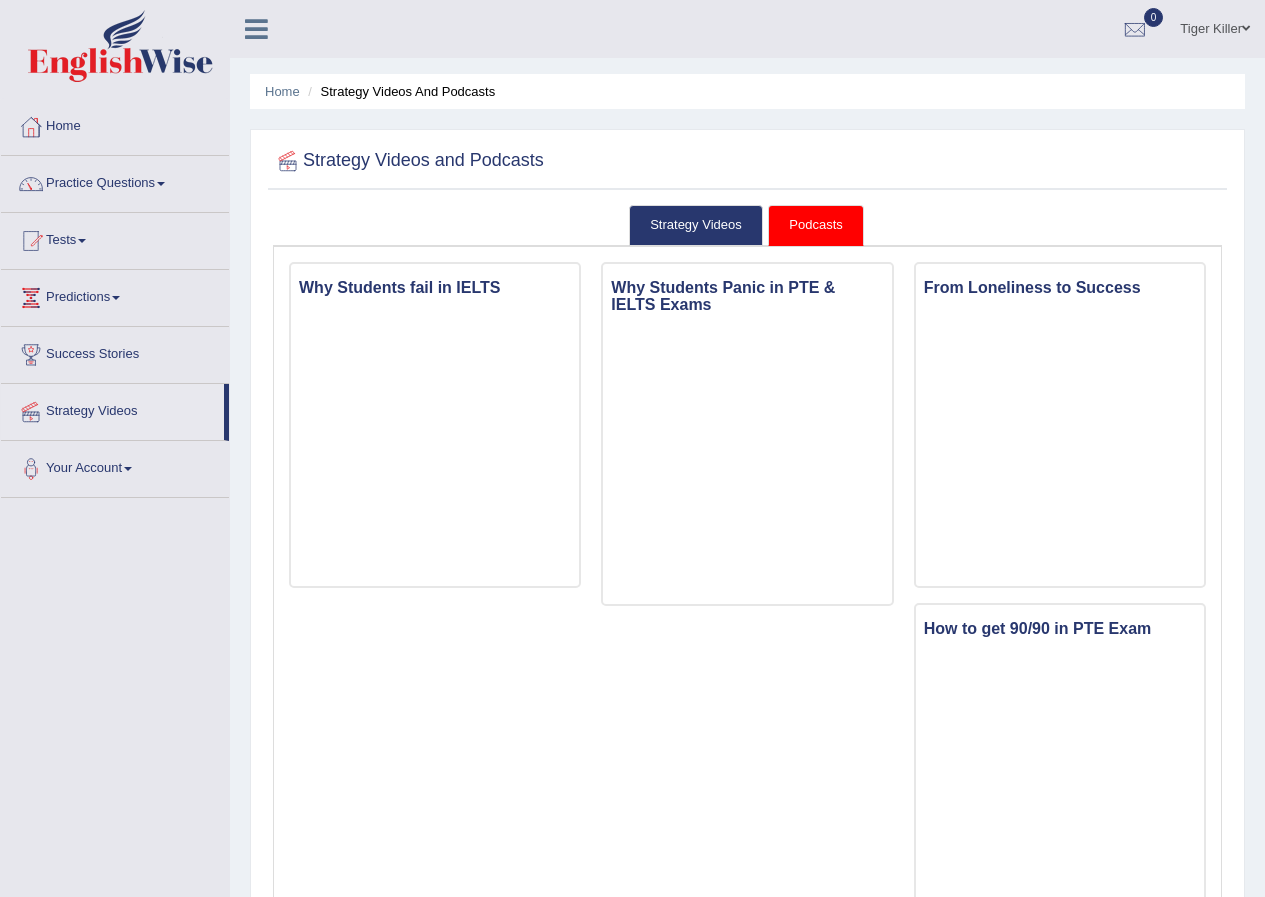 scroll, scrollTop: 0, scrollLeft: 0, axis: both 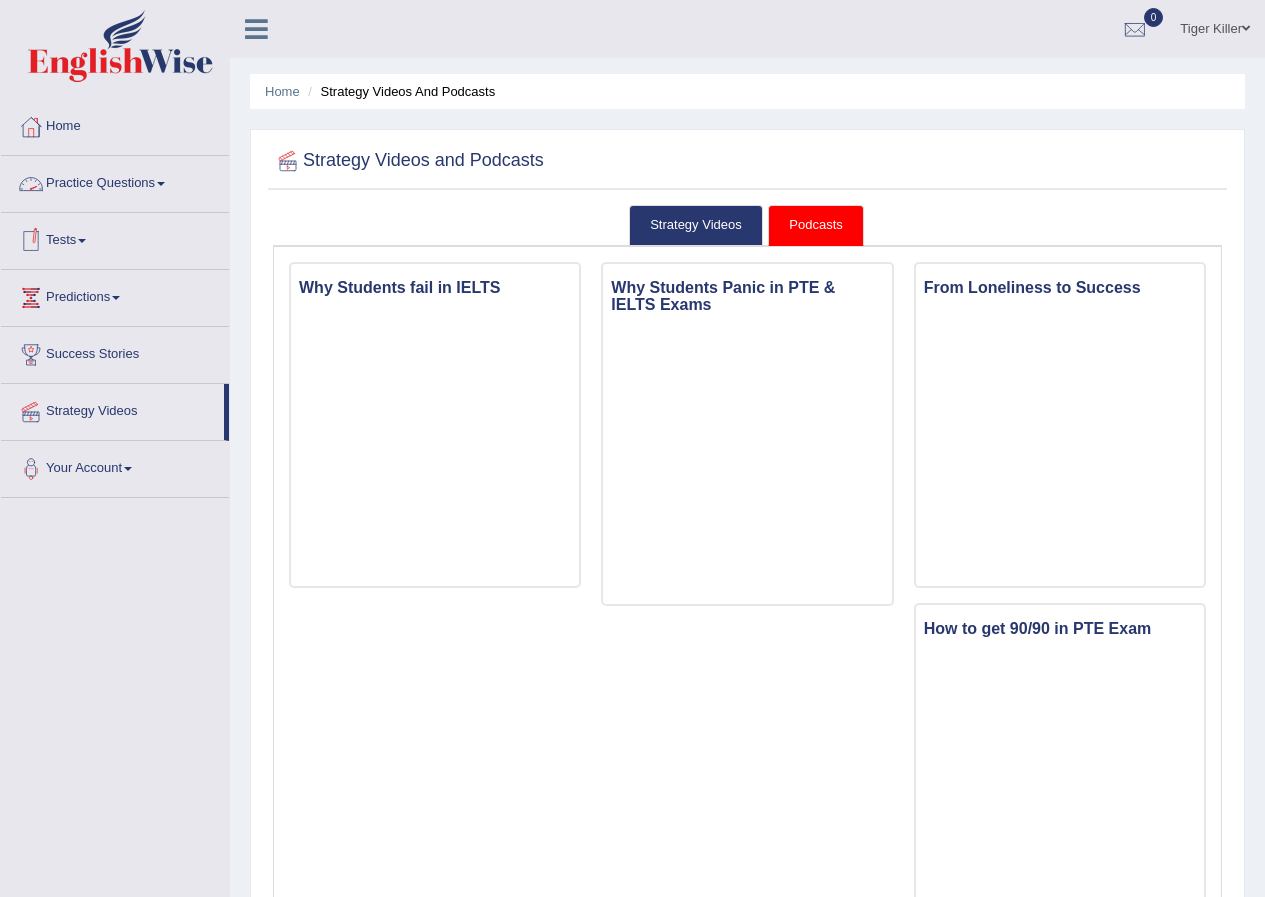 click on "Practice Questions" at bounding box center [115, 181] 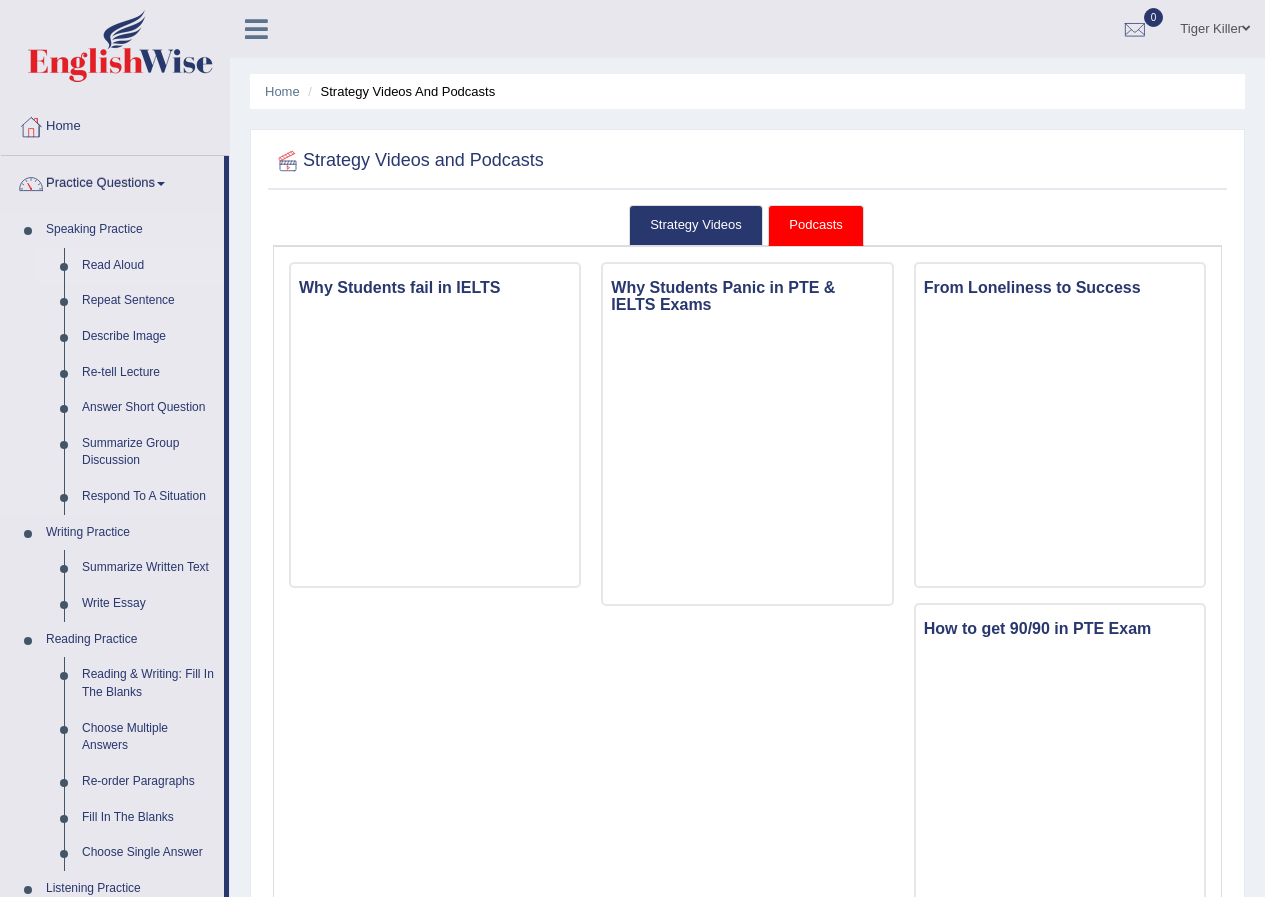 click on "Read Aloud" at bounding box center [148, 266] 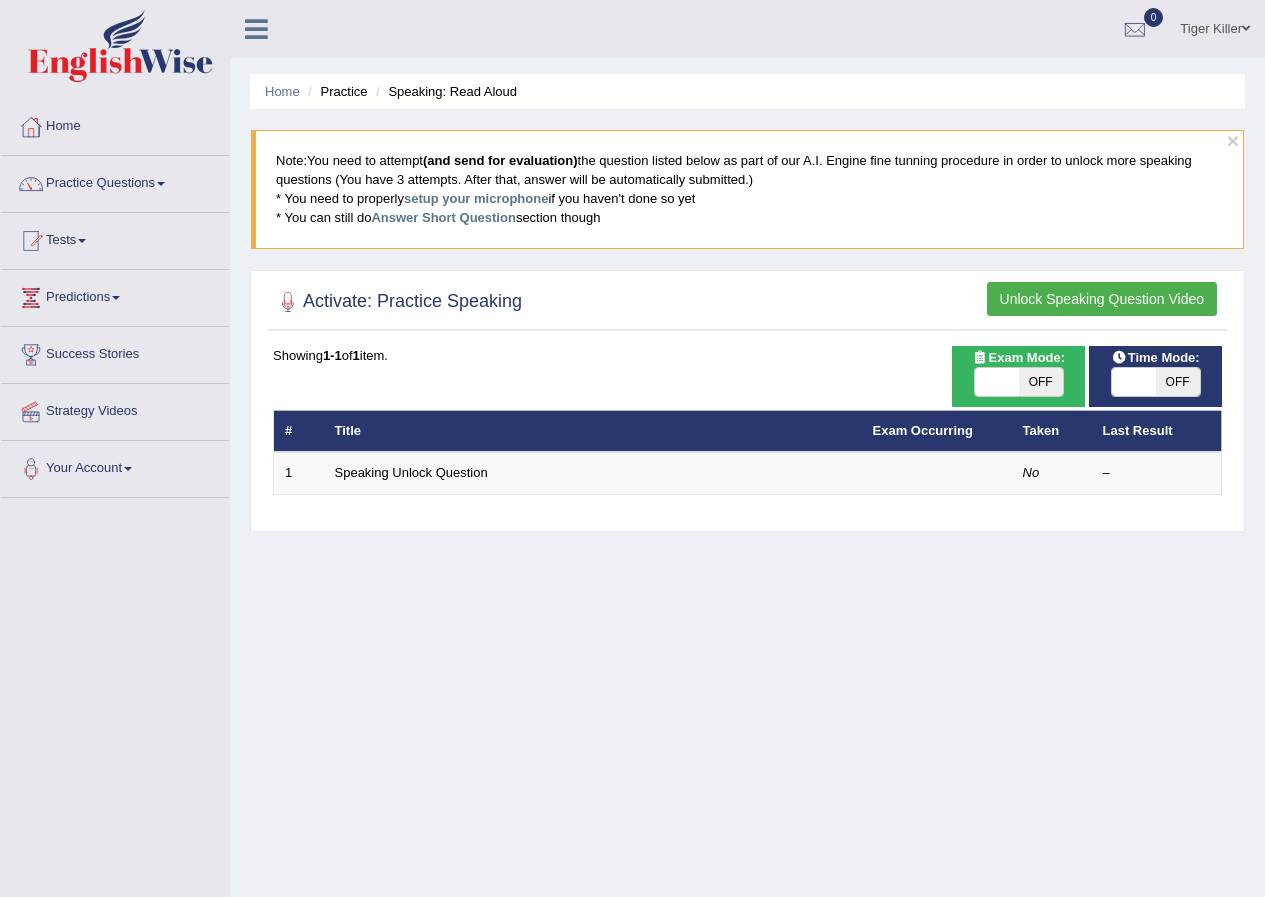 scroll, scrollTop: 0, scrollLeft: 0, axis: both 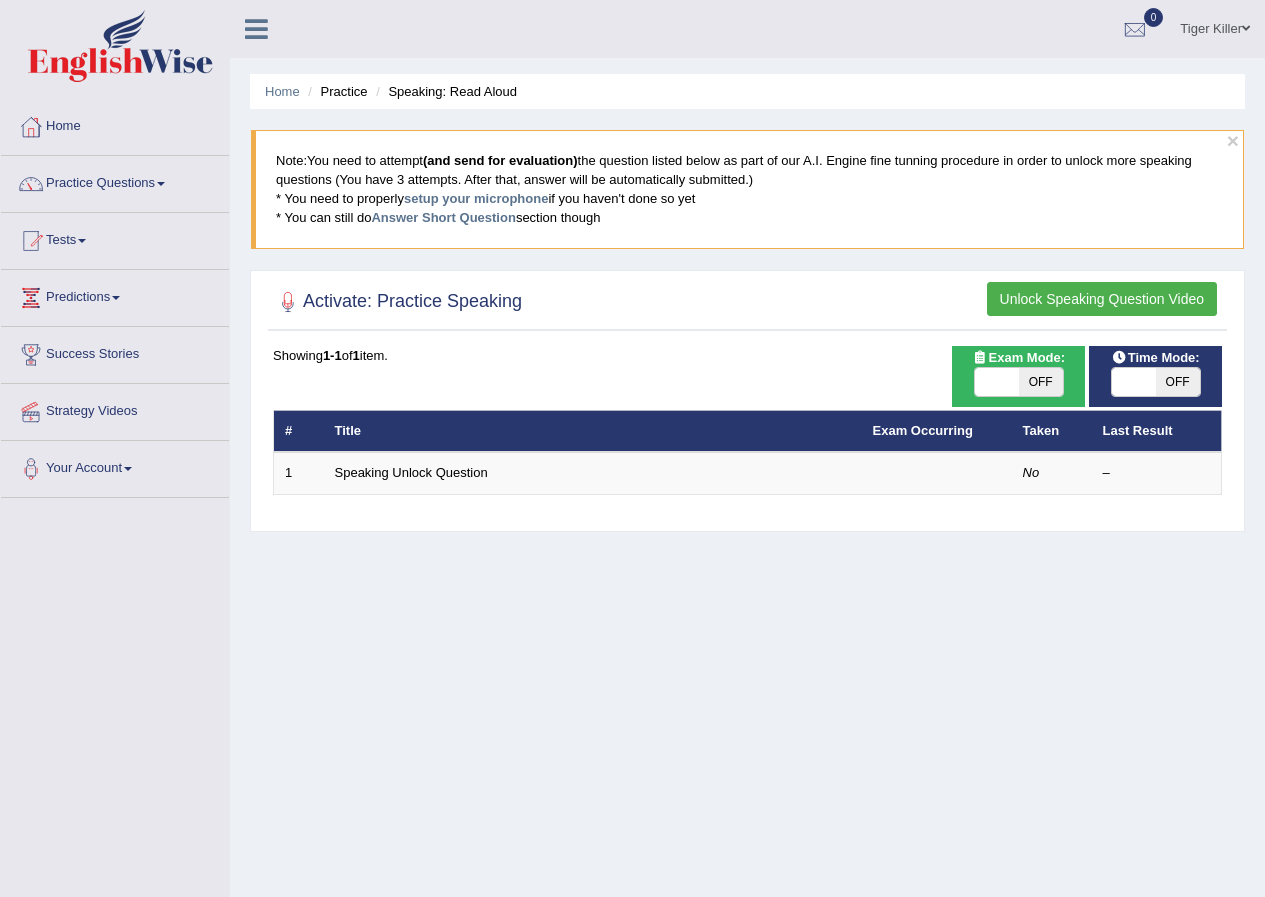 click on "OFF" at bounding box center (1041, 382) 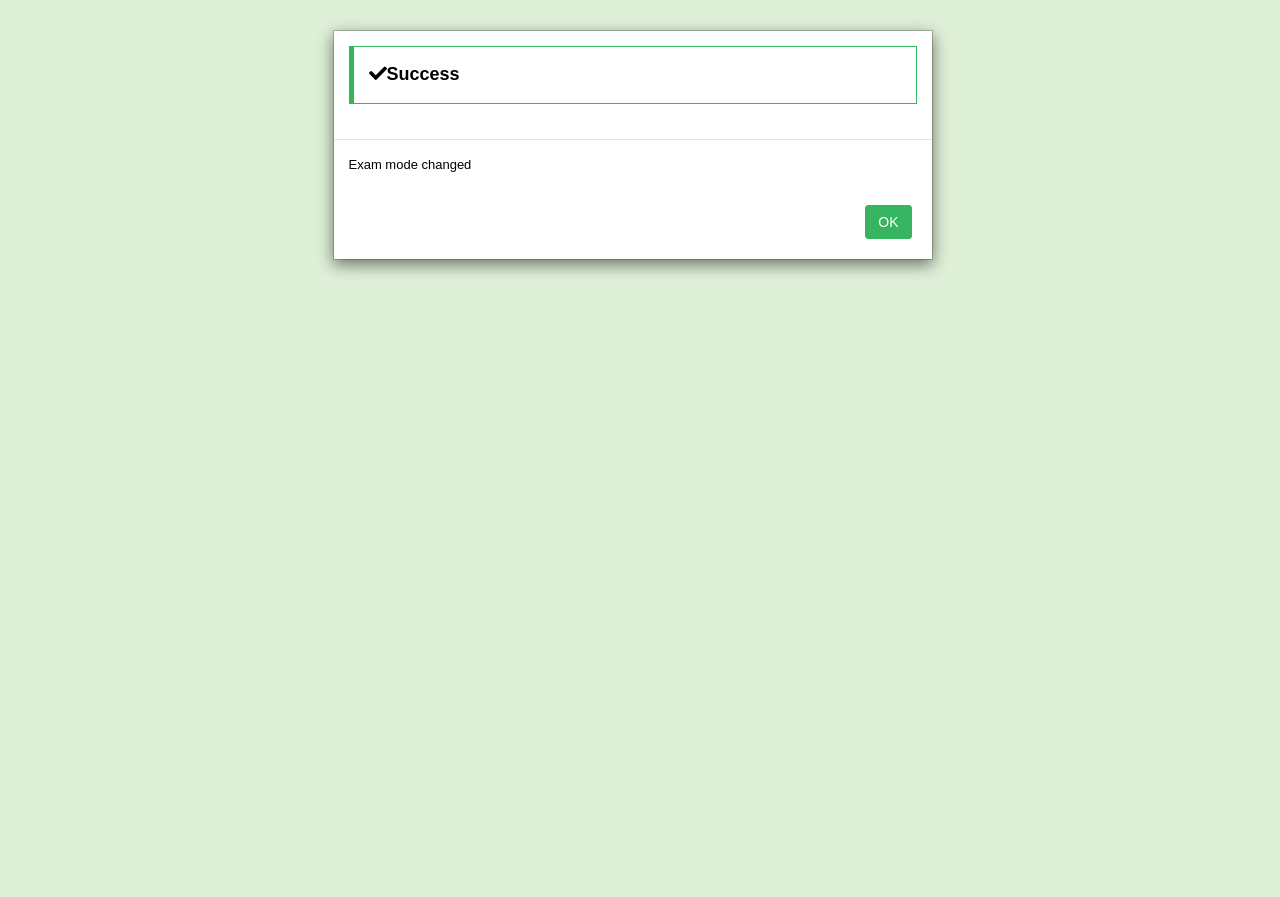 click on "OK" at bounding box center [888, 222] 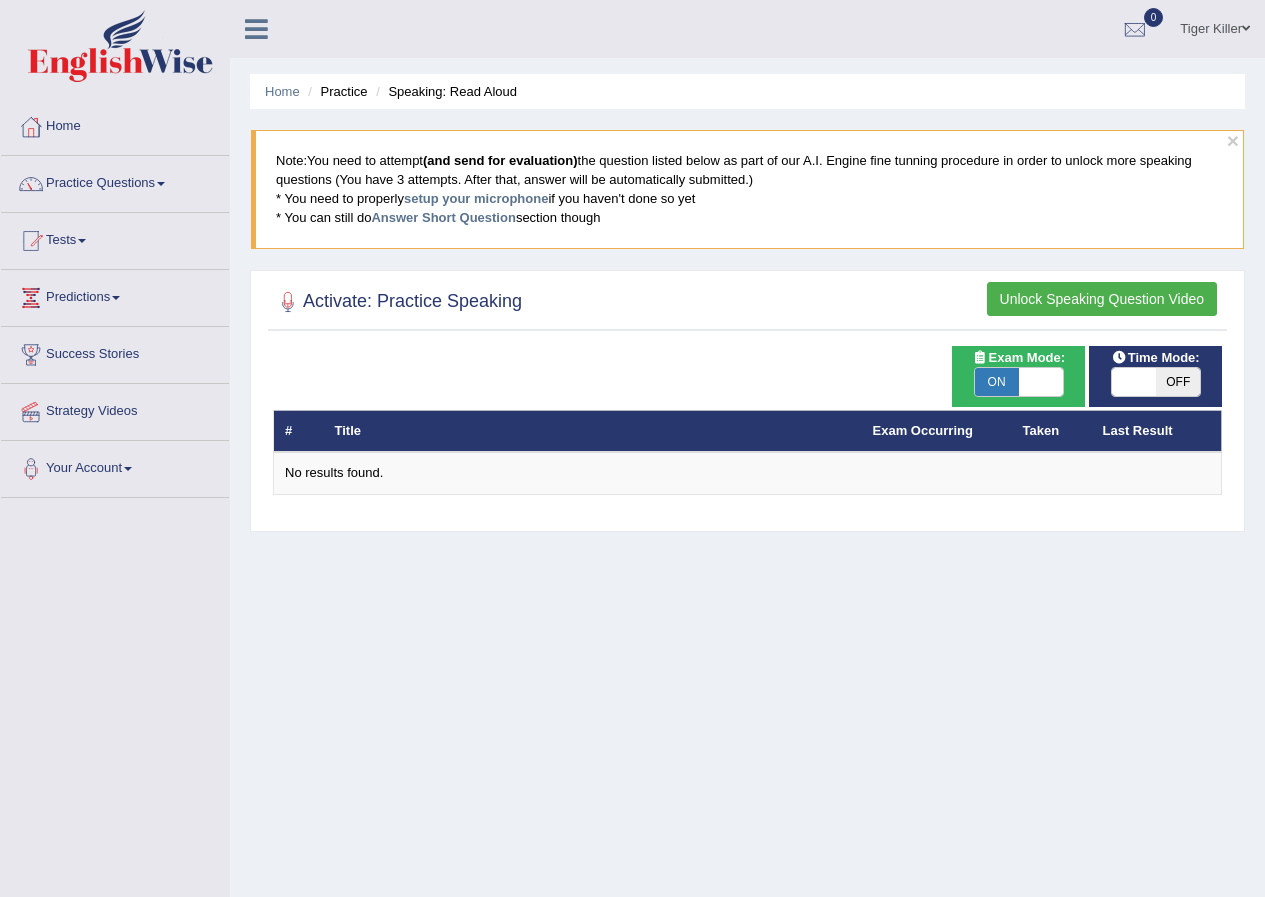 scroll, scrollTop: 0, scrollLeft: 0, axis: both 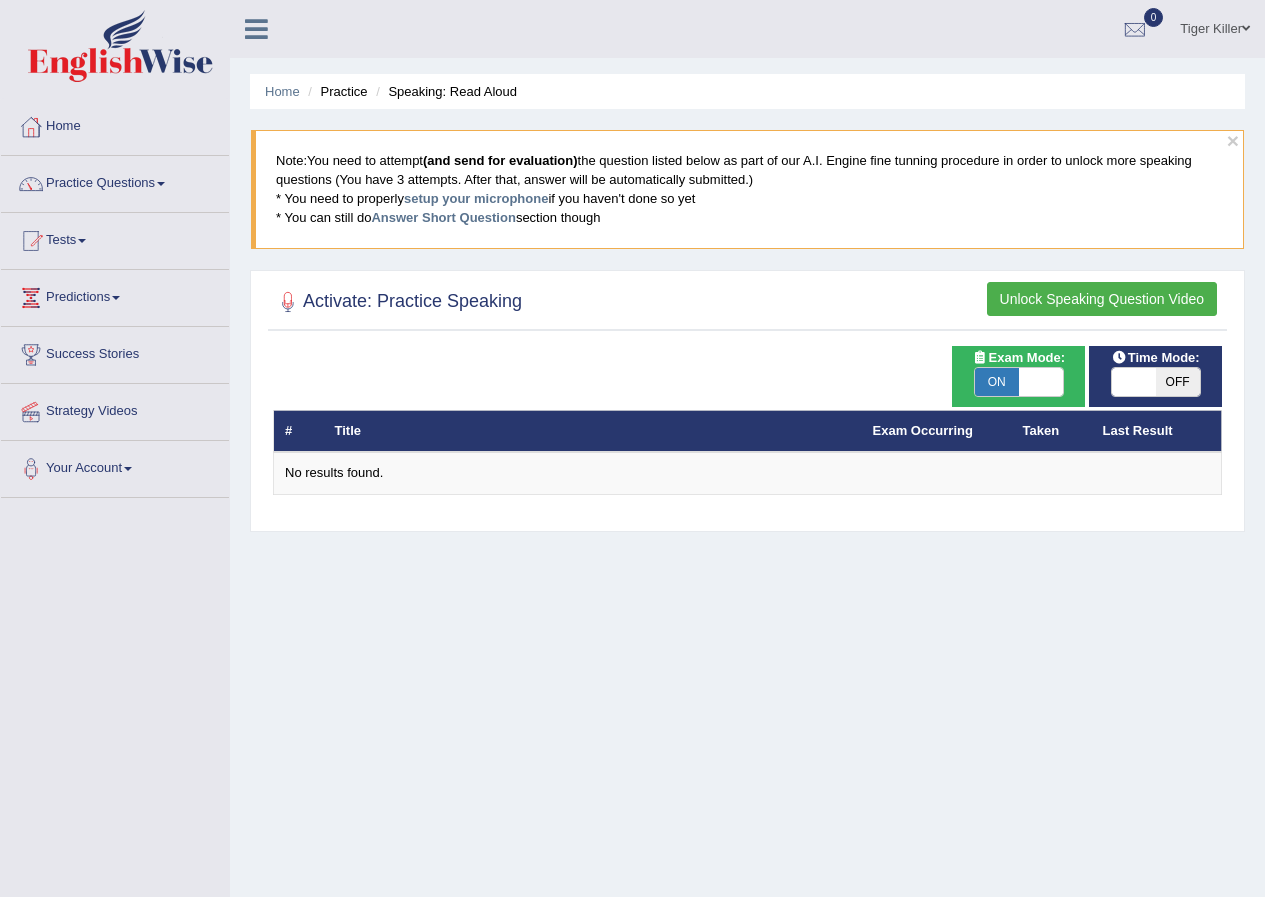 click at bounding box center [1134, 382] 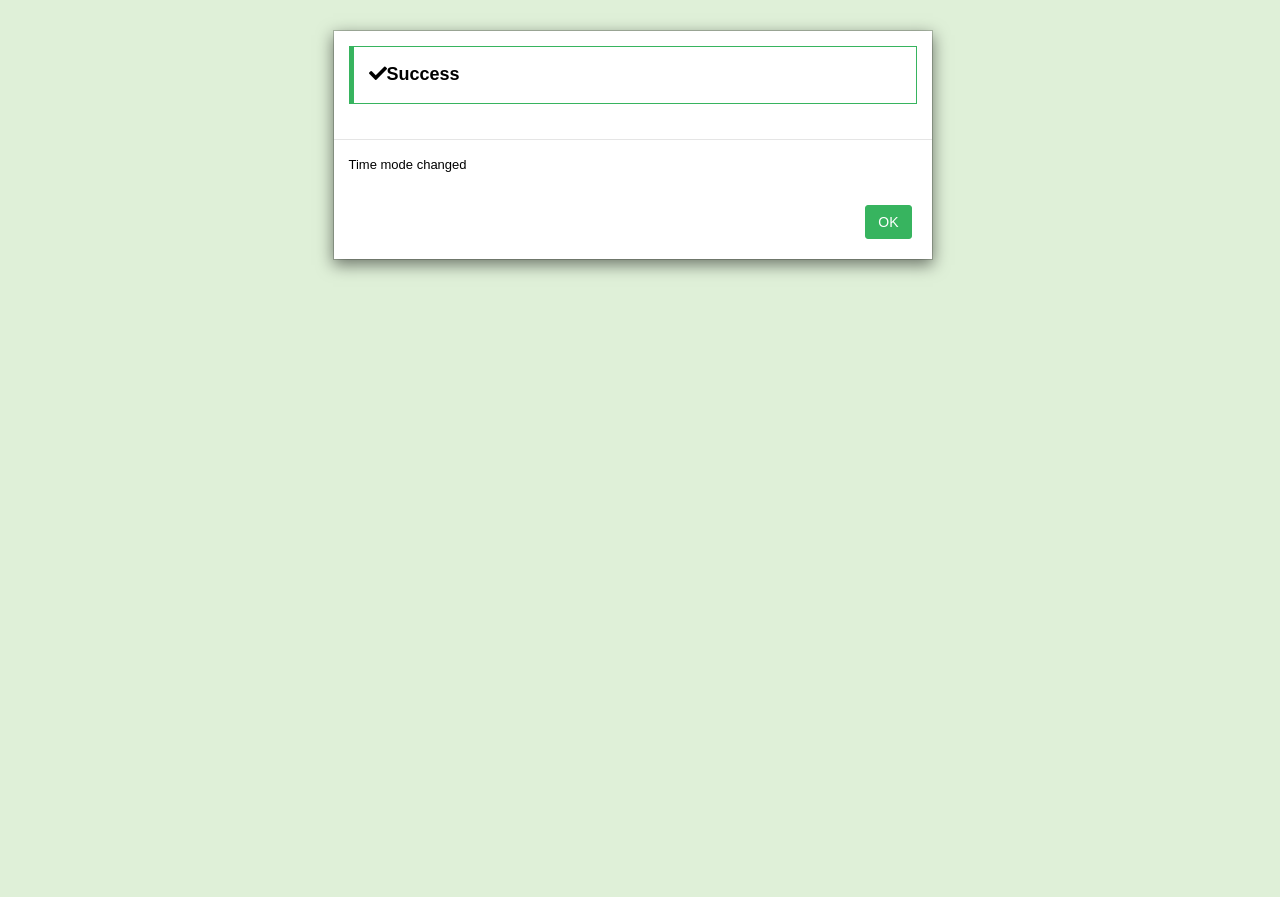 click on "OK" at bounding box center [888, 222] 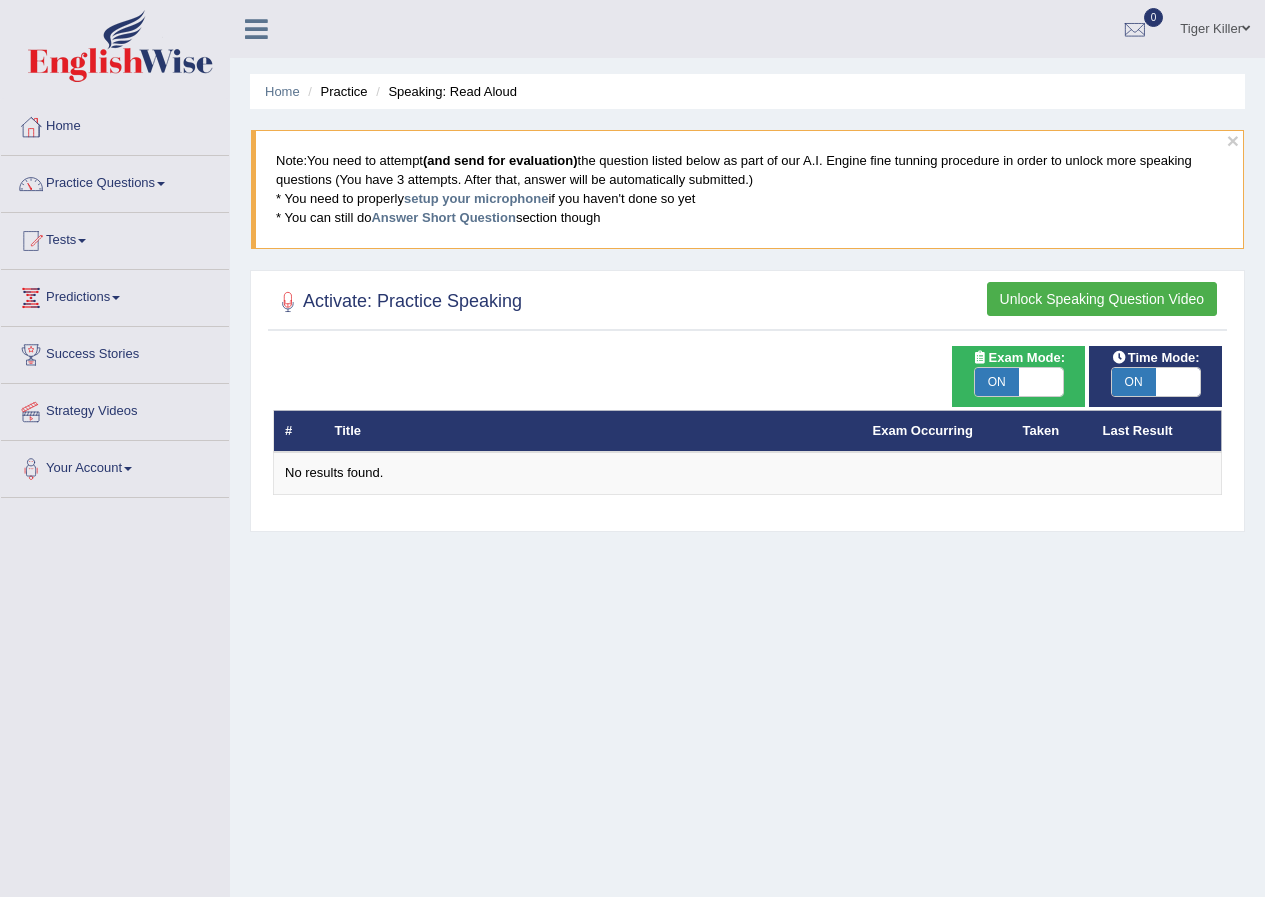 click on "Home
Practice
Speaking: Read Aloud
×
Note:  You need to attempt  (and send for evaluation)  the question listed below as part of our A.I. Engine fine tunning procedure in order to unlock more speaking questions (You have 3 attempts. After that, answer will be automatically submitted.) * You need to properly  setup your microphone  if you haven't done so yet * You can still do  Answer Short Question  section though
Activate: Practice Speaking
Unlock Speaking Question Video
Time Mode:
ON   OFF
Exam Mode:
ON   OFF
# Title Exam Occurring Taken Last Result
No results found." at bounding box center (747, 500) 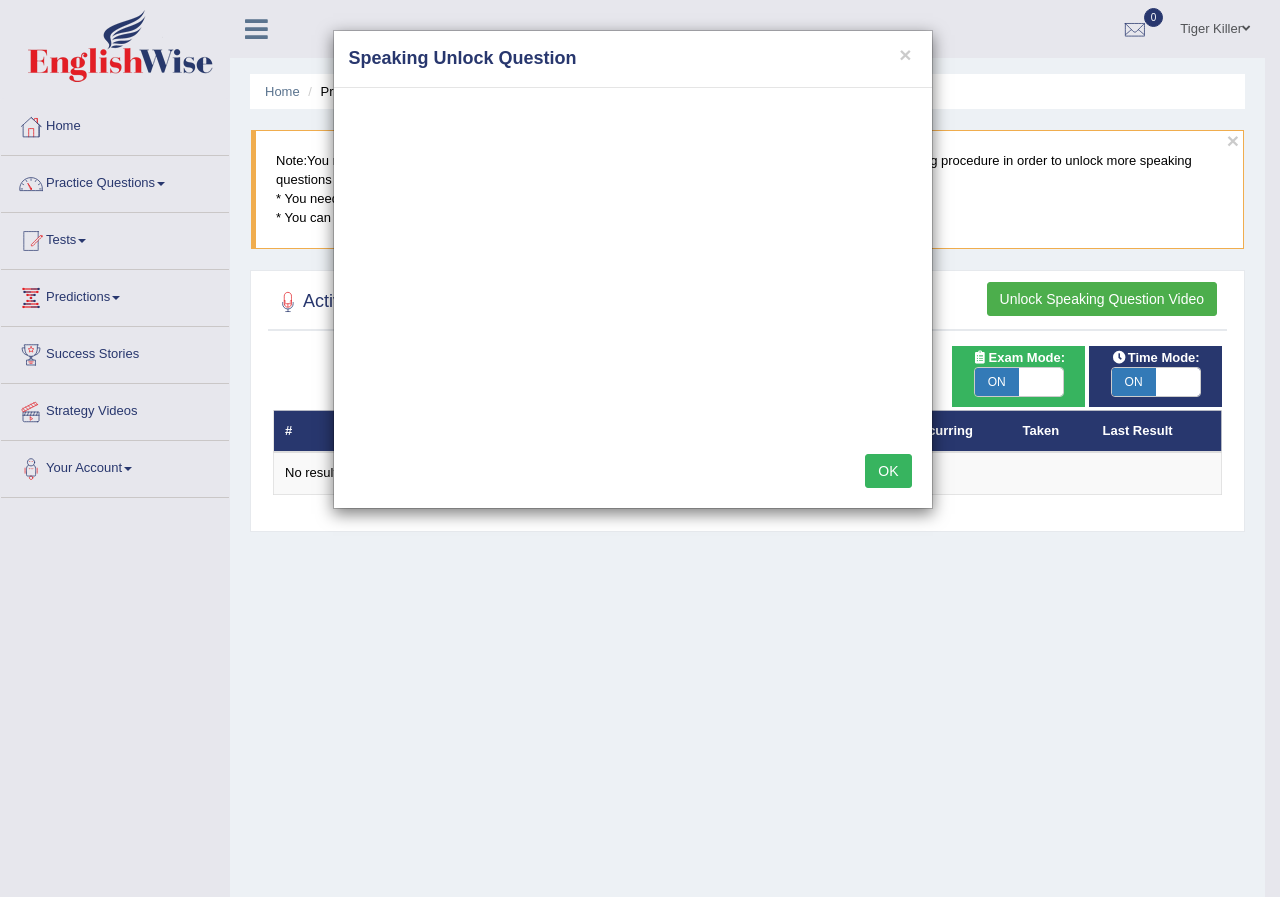 click on "OK" at bounding box center [888, 471] 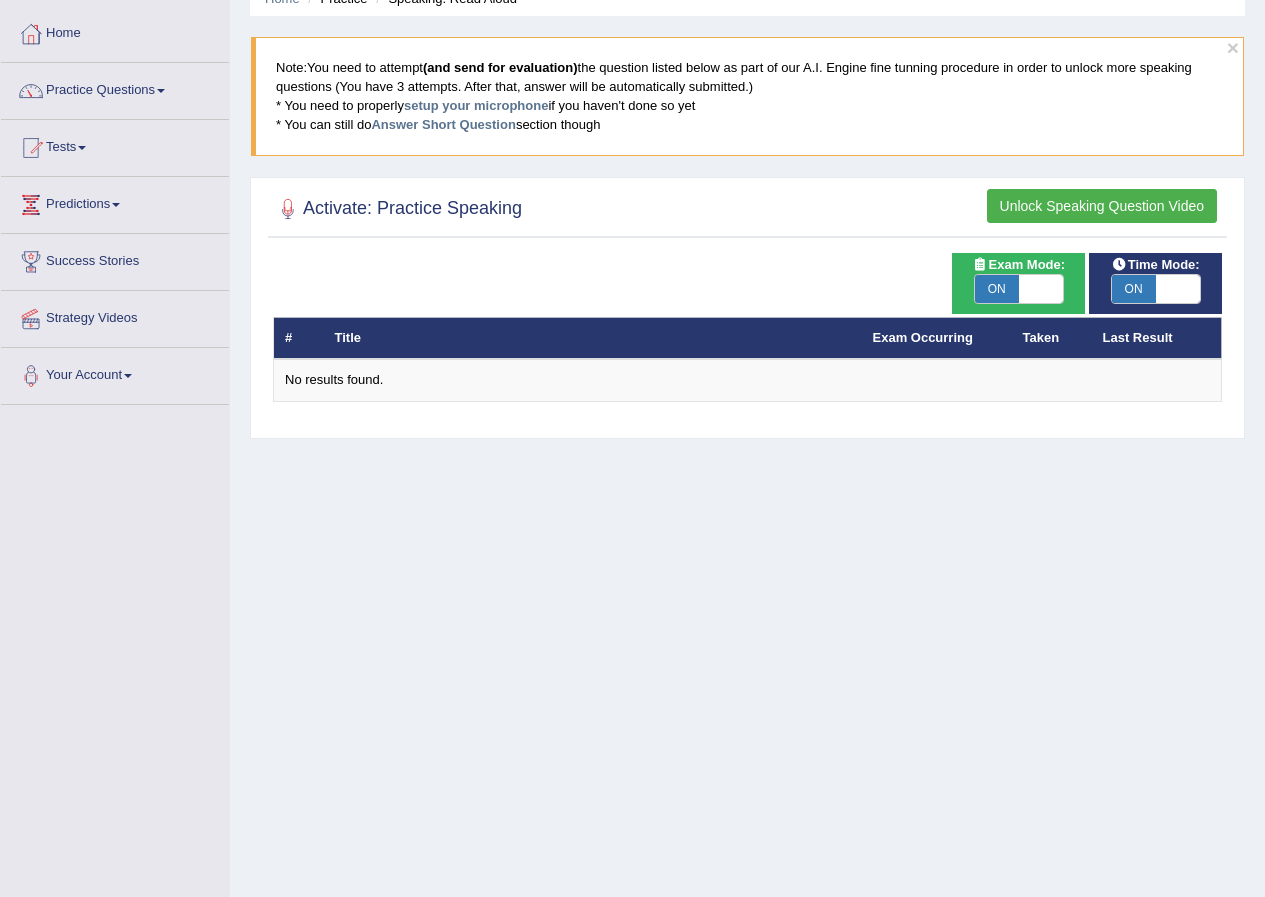 scroll, scrollTop: 0, scrollLeft: 0, axis: both 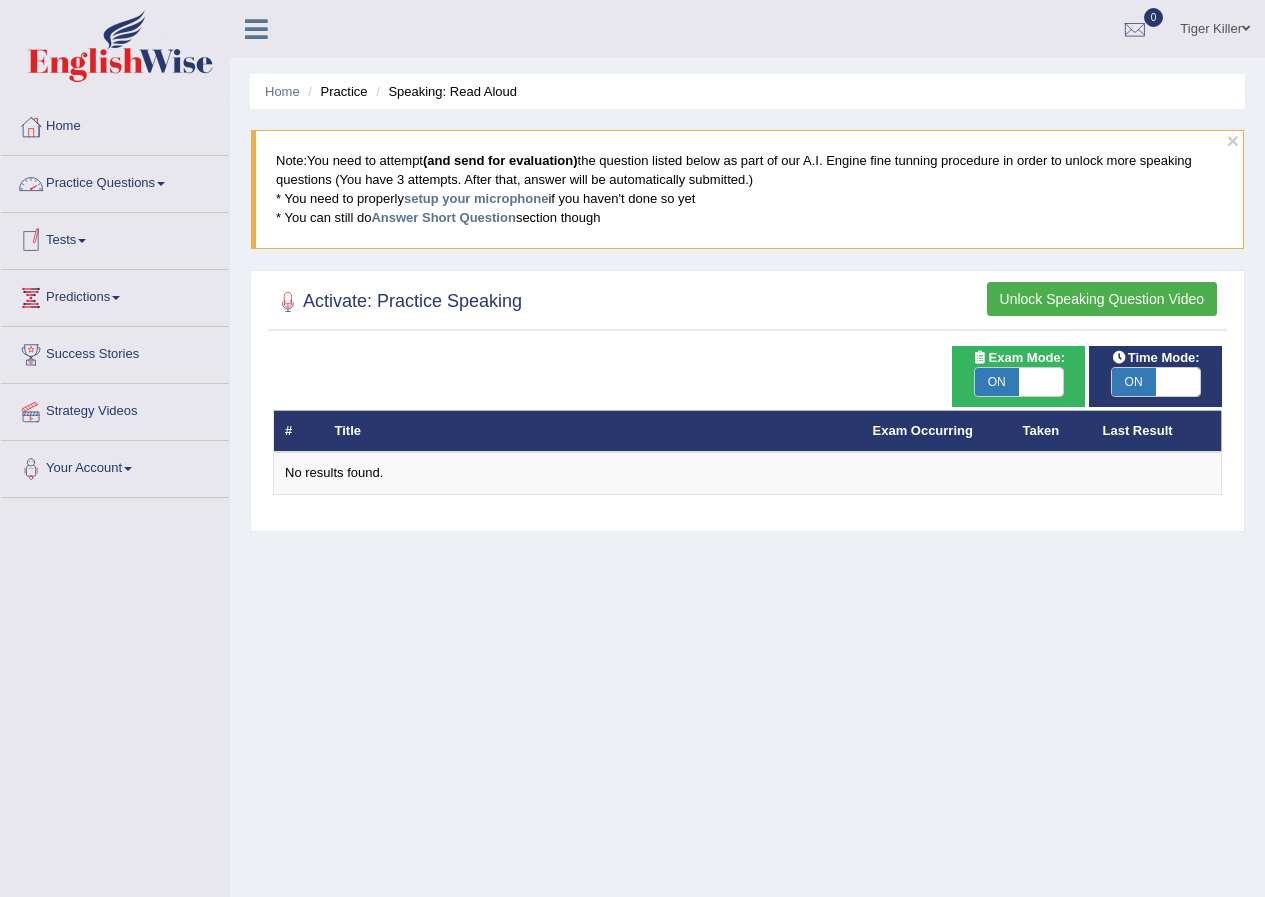 click on "Practice Questions" at bounding box center (115, 181) 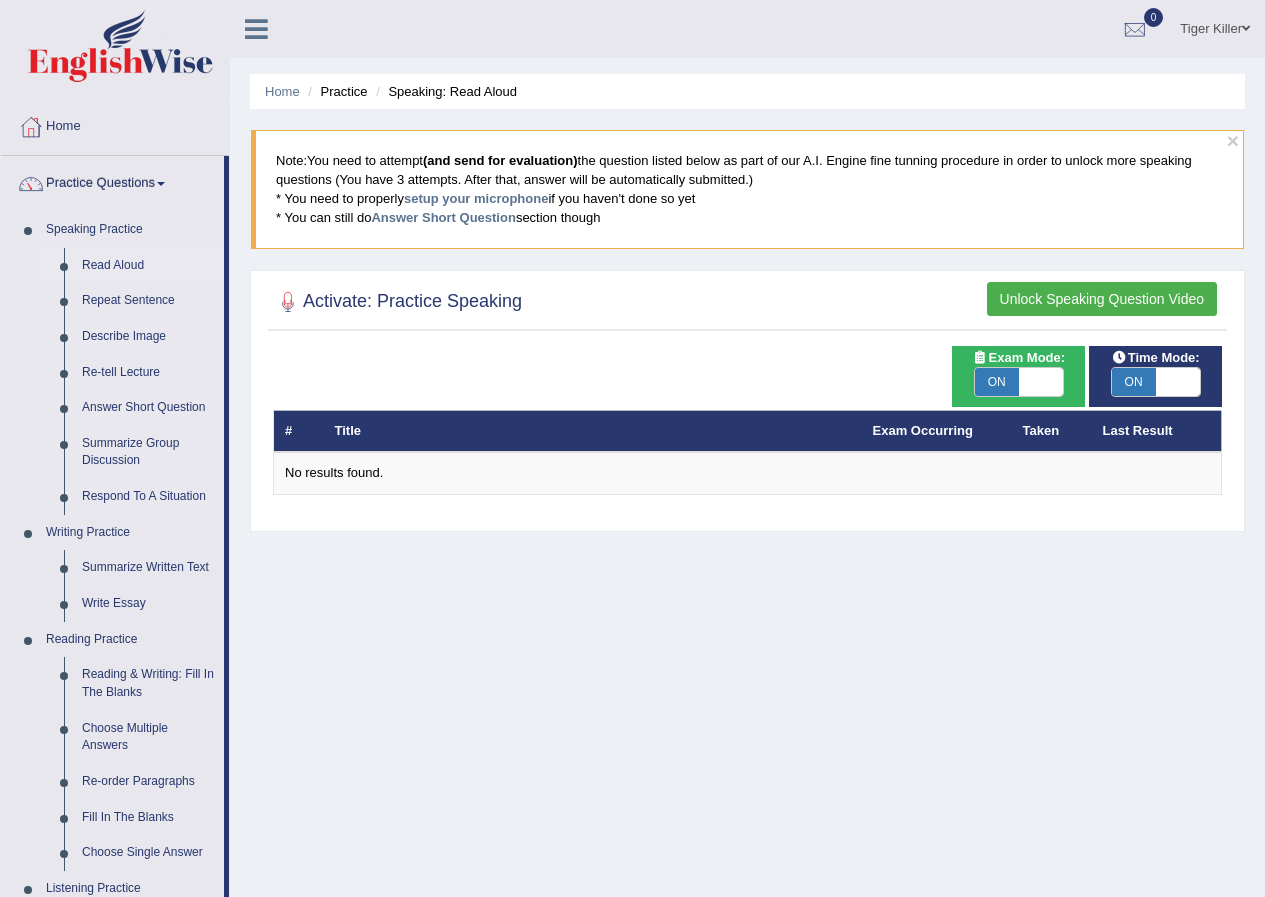 click on "Read Aloud" at bounding box center [148, 266] 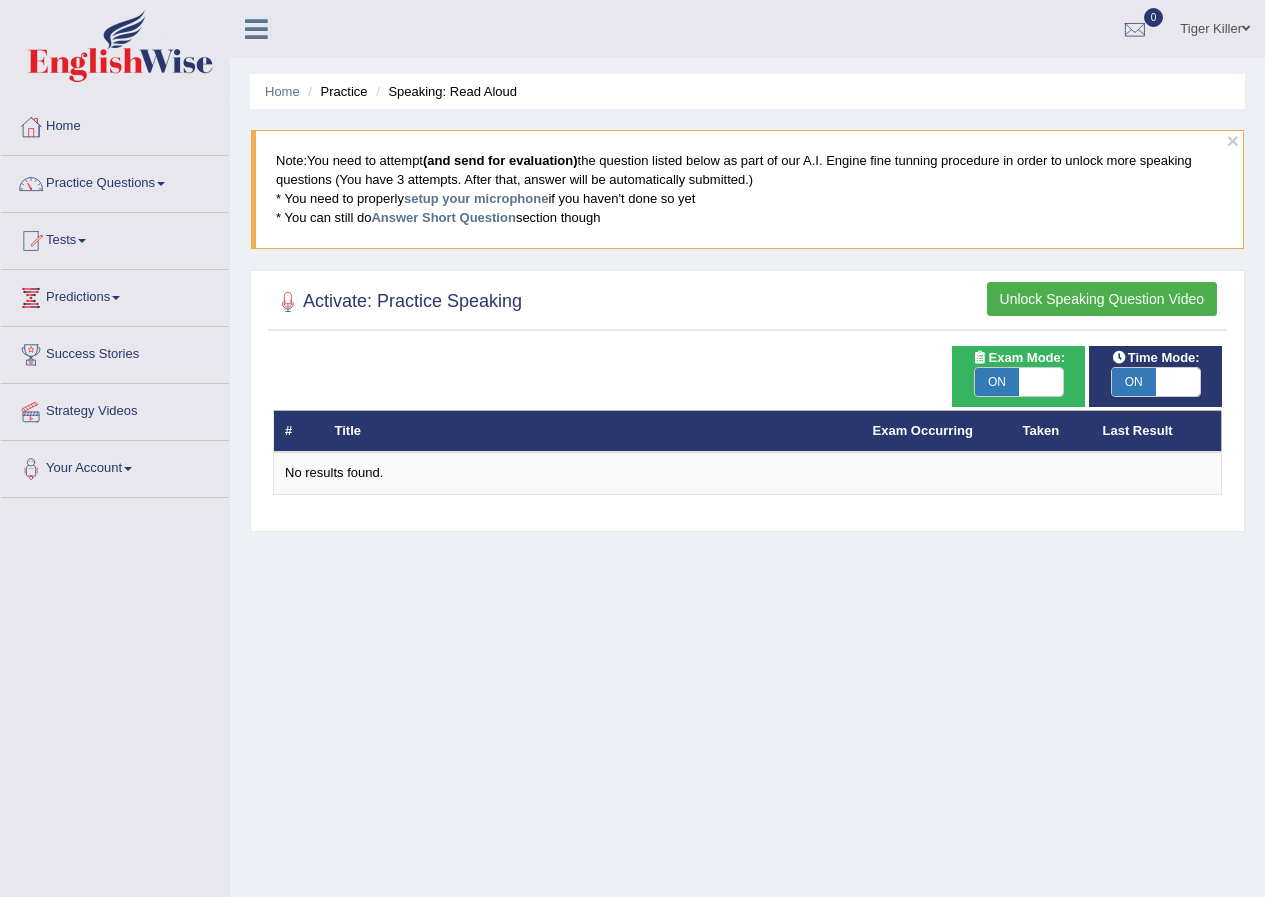 scroll, scrollTop: 0, scrollLeft: 0, axis: both 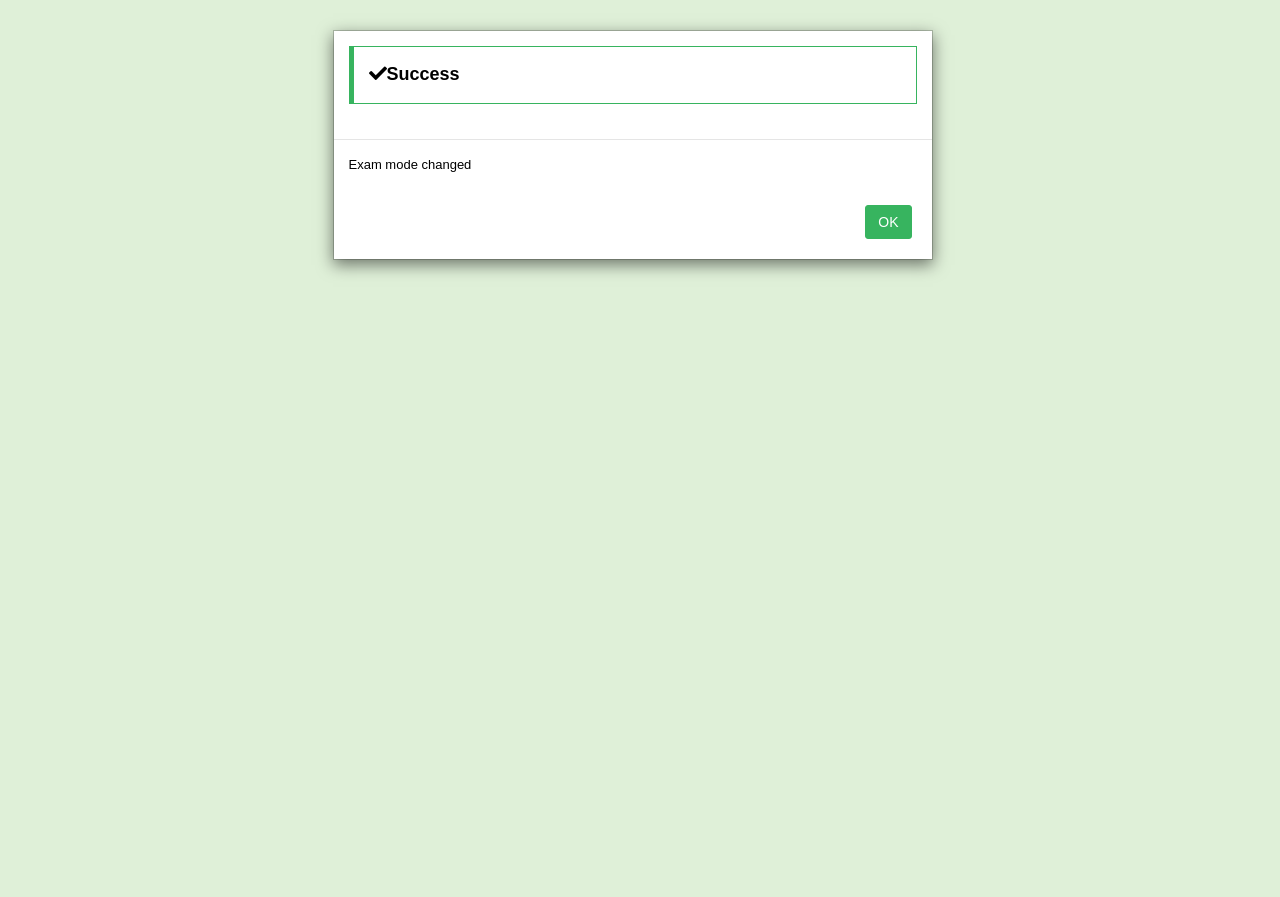 click on "OK" at bounding box center (888, 222) 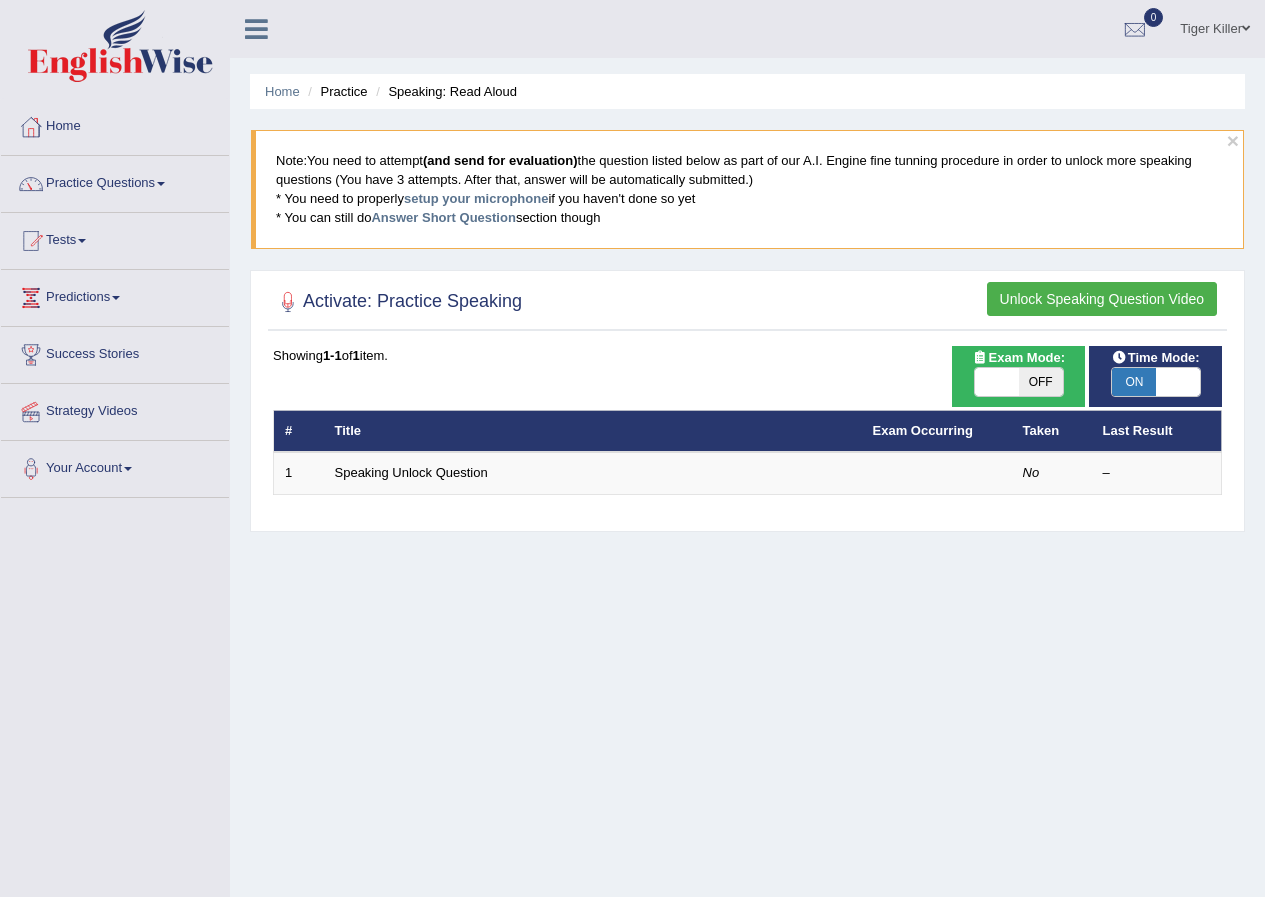 scroll, scrollTop: 0, scrollLeft: 0, axis: both 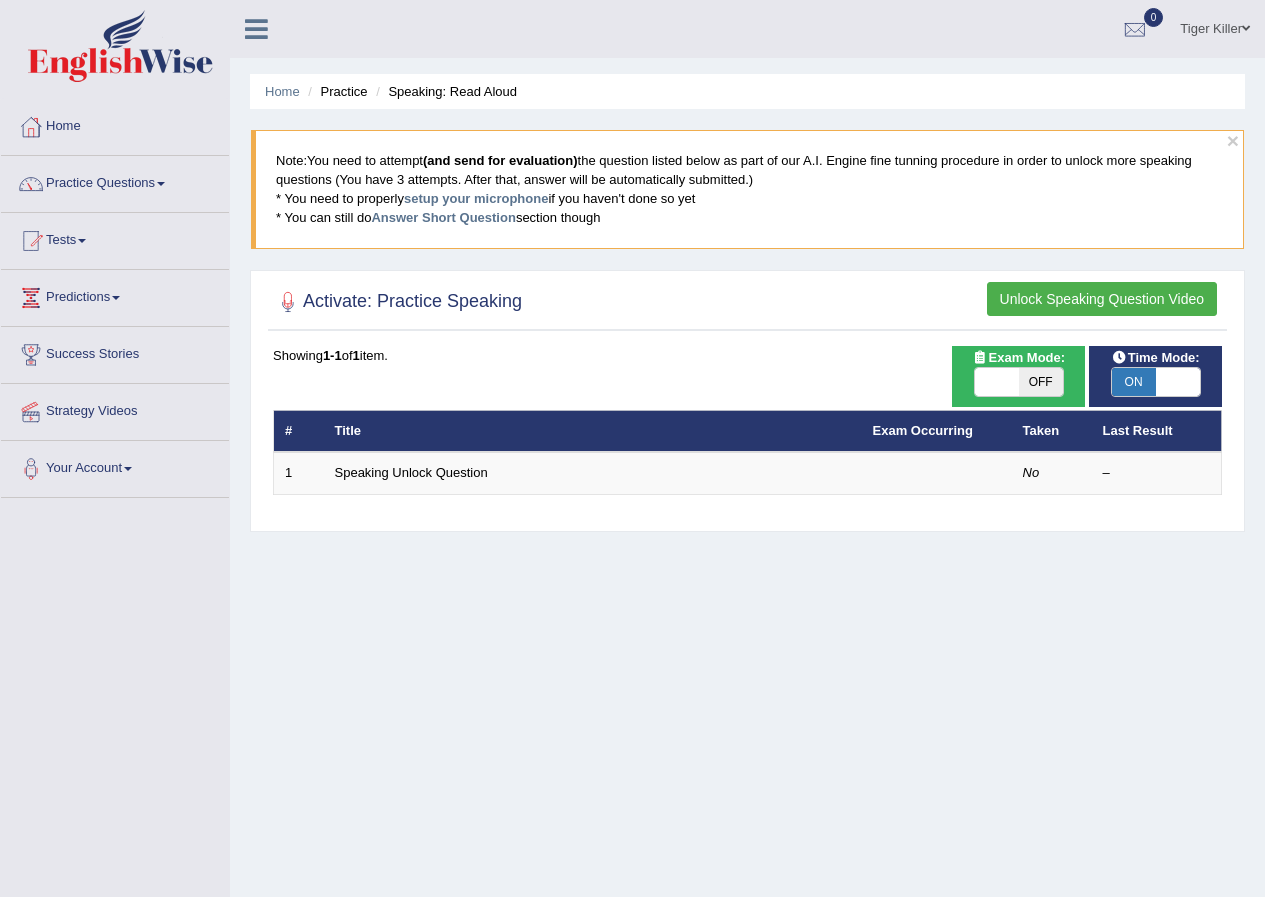 click on "ON" at bounding box center [1134, 382] 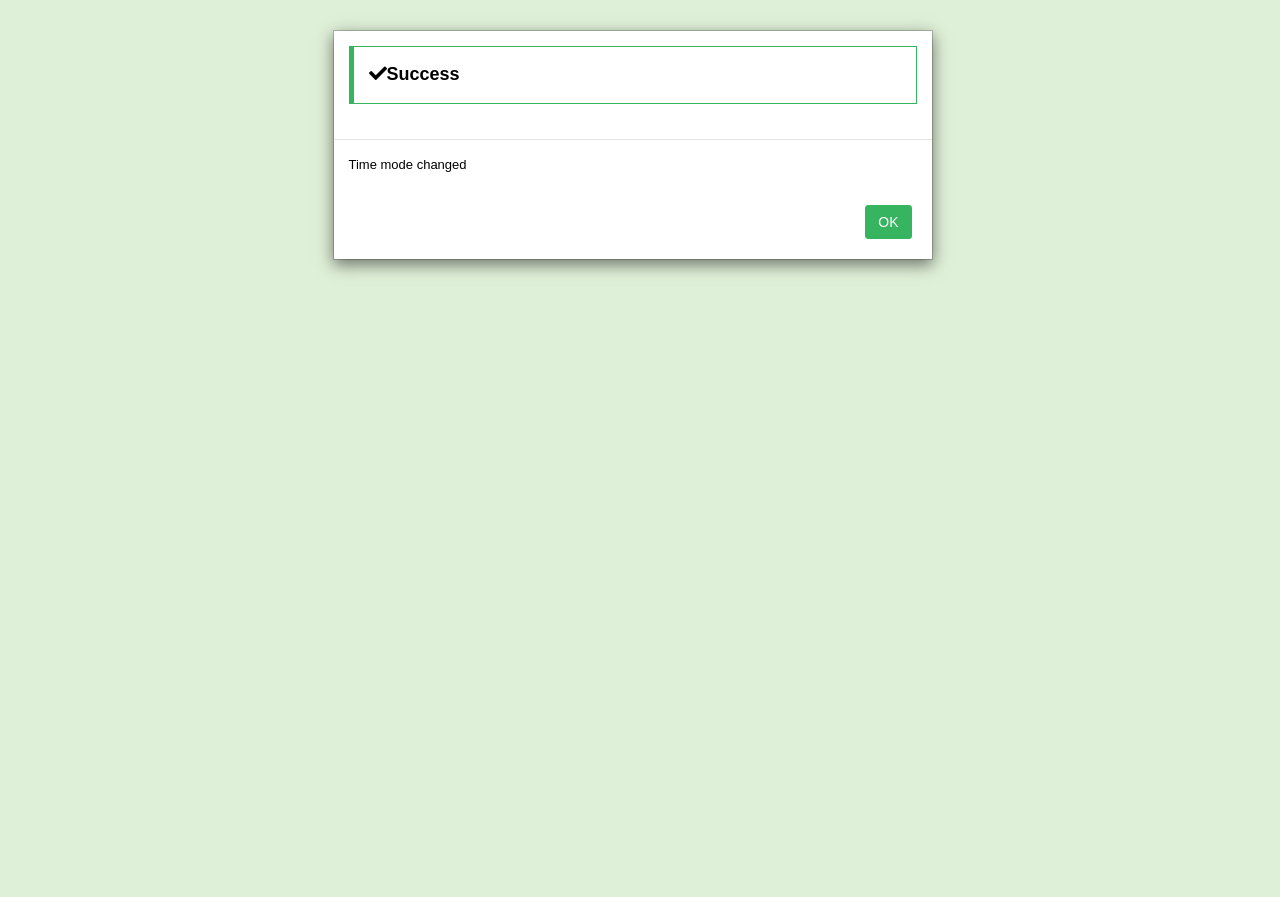 click on "OK" at bounding box center [888, 222] 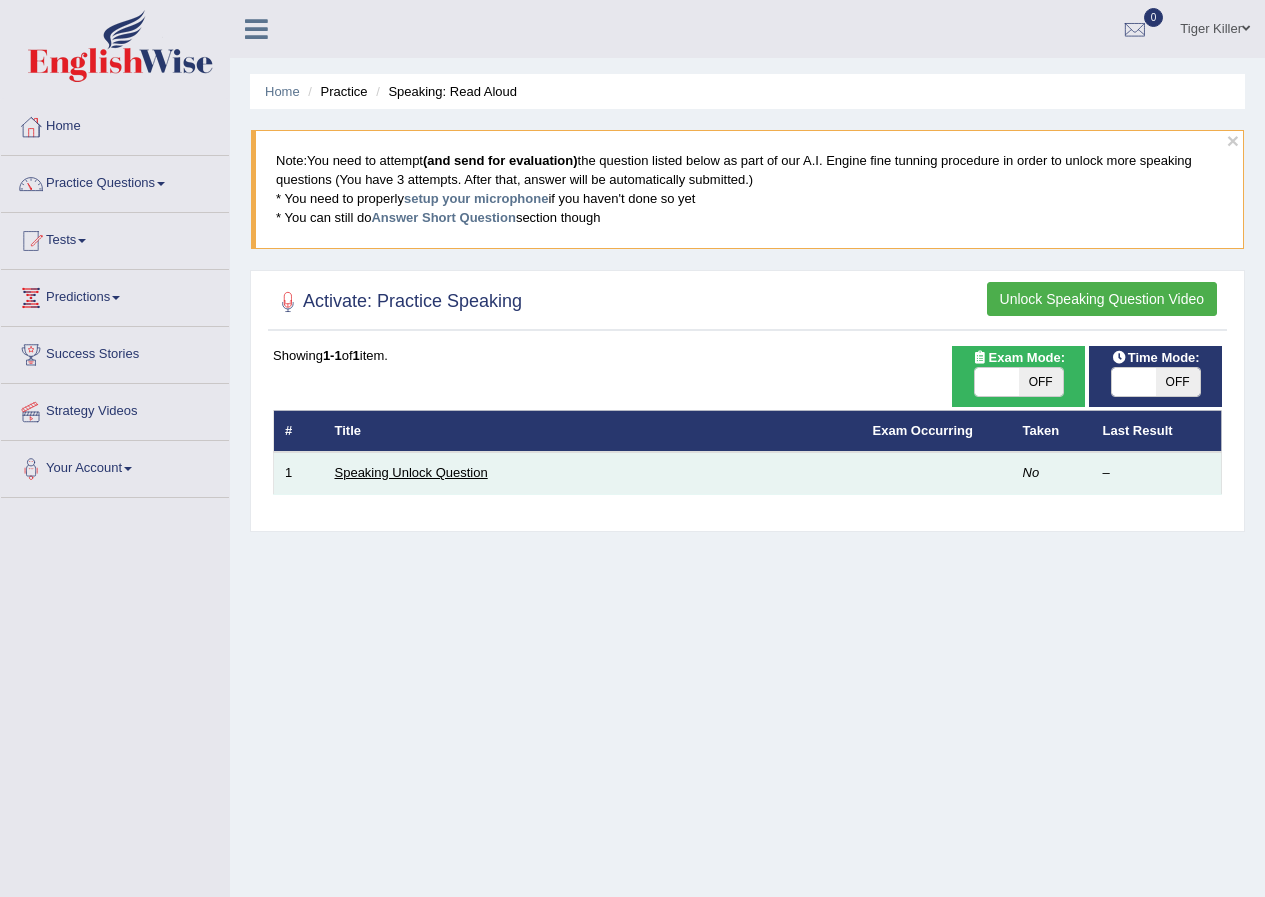 click on "Speaking Unlock Question" at bounding box center (411, 472) 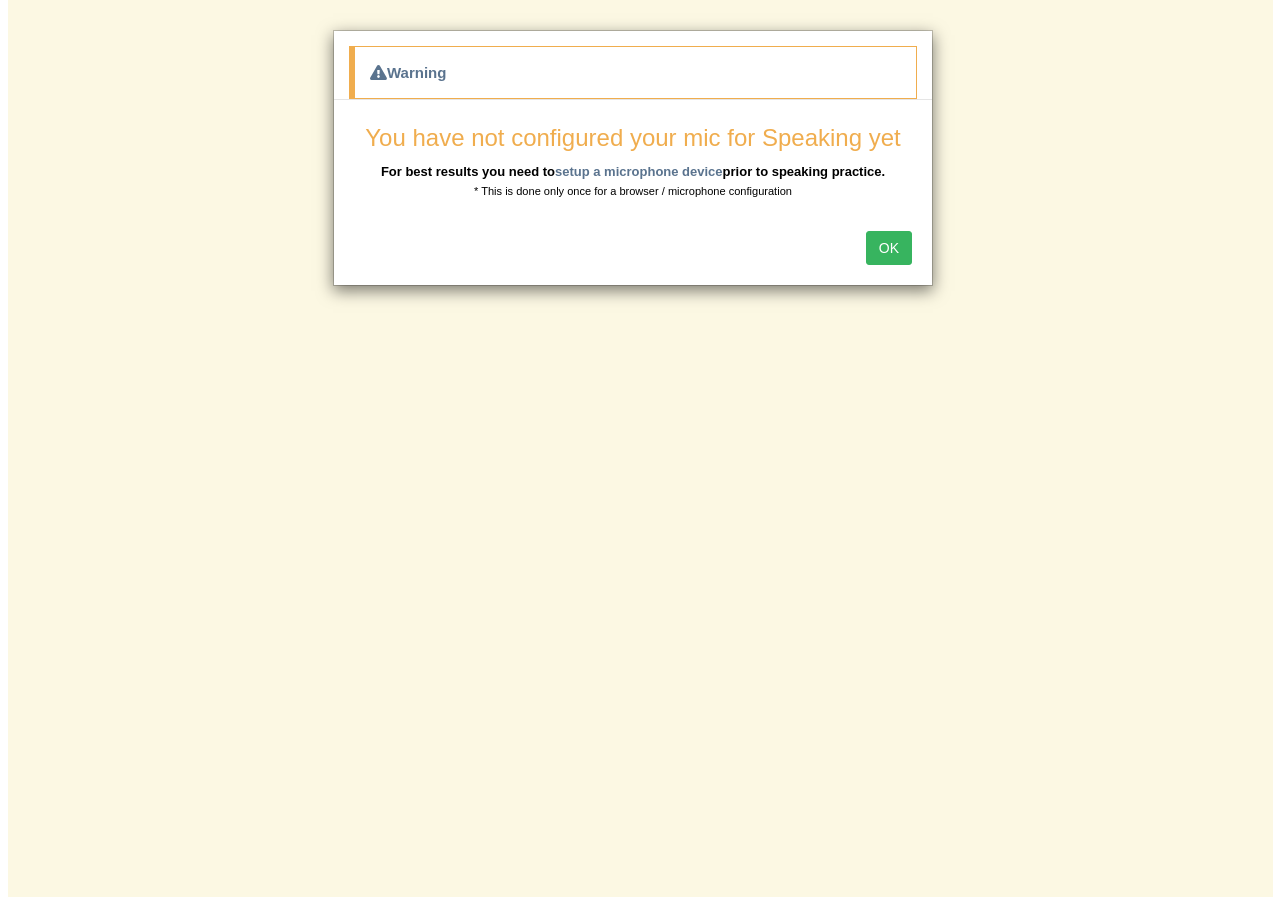 scroll, scrollTop: 0, scrollLeft: 0, axis: both 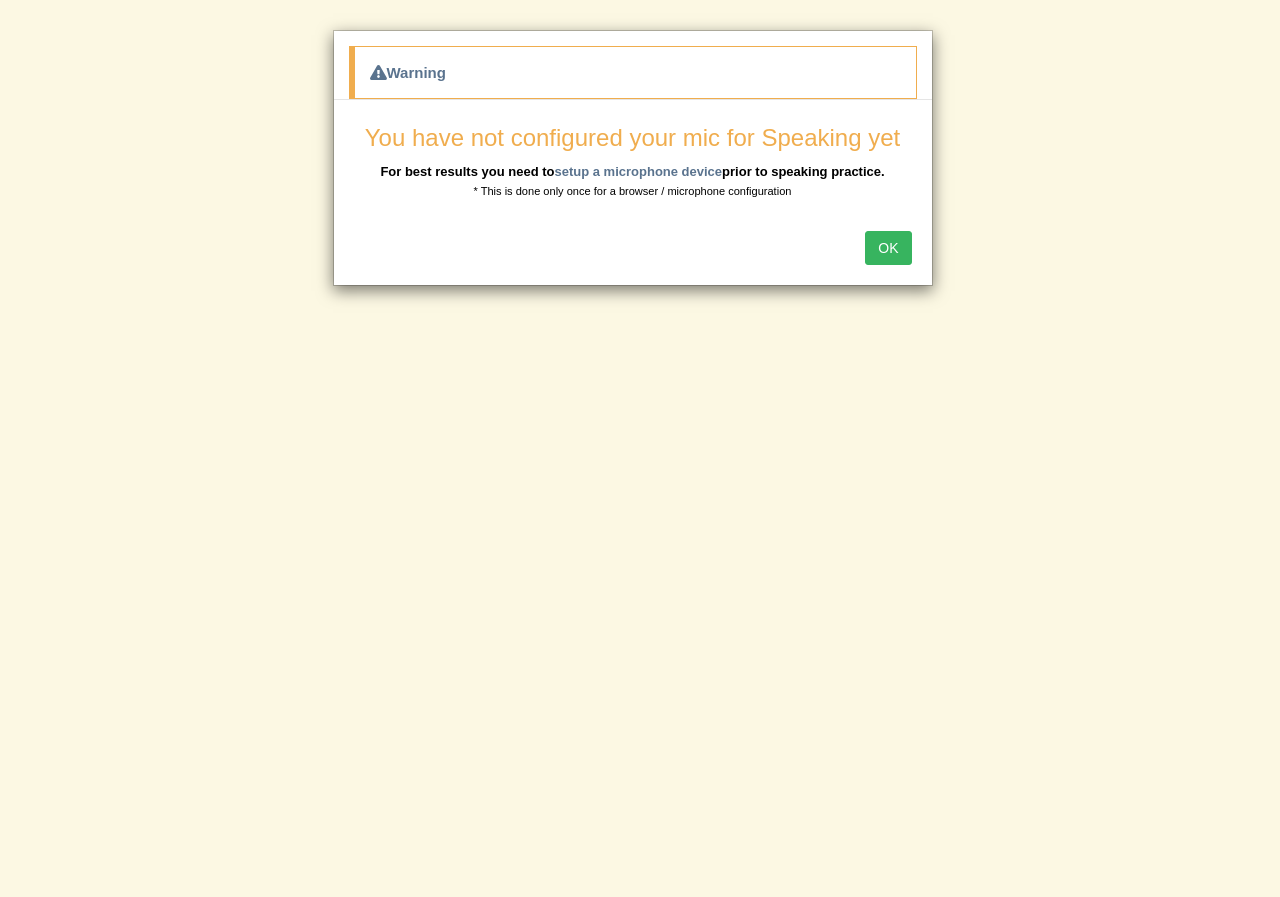 click on "OK" at bounding box center [888, 248] 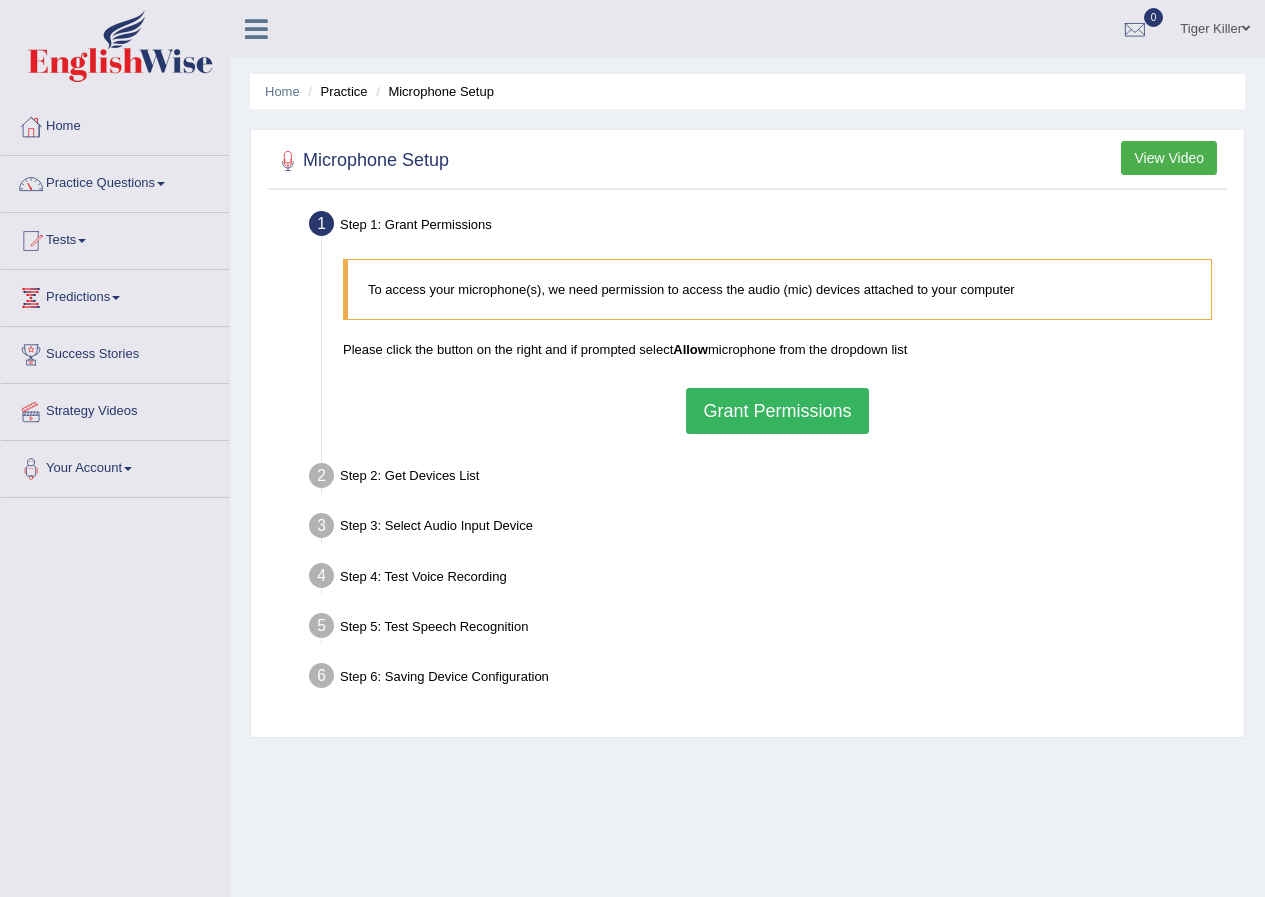 scroll, scrollTop: 0, scrollLeft: 0, axis: both 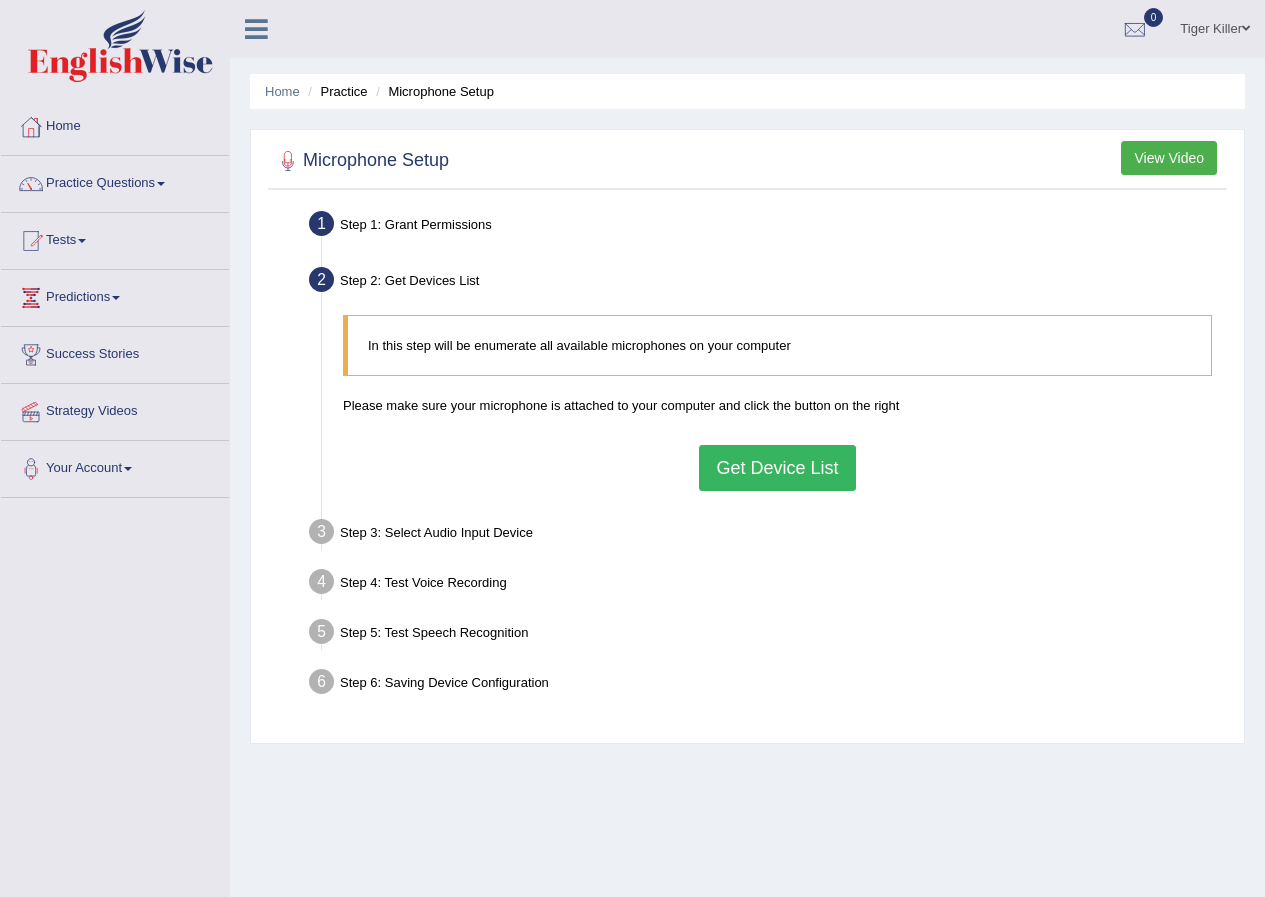 click on "Get Device List" at bounding box center (777, 468) 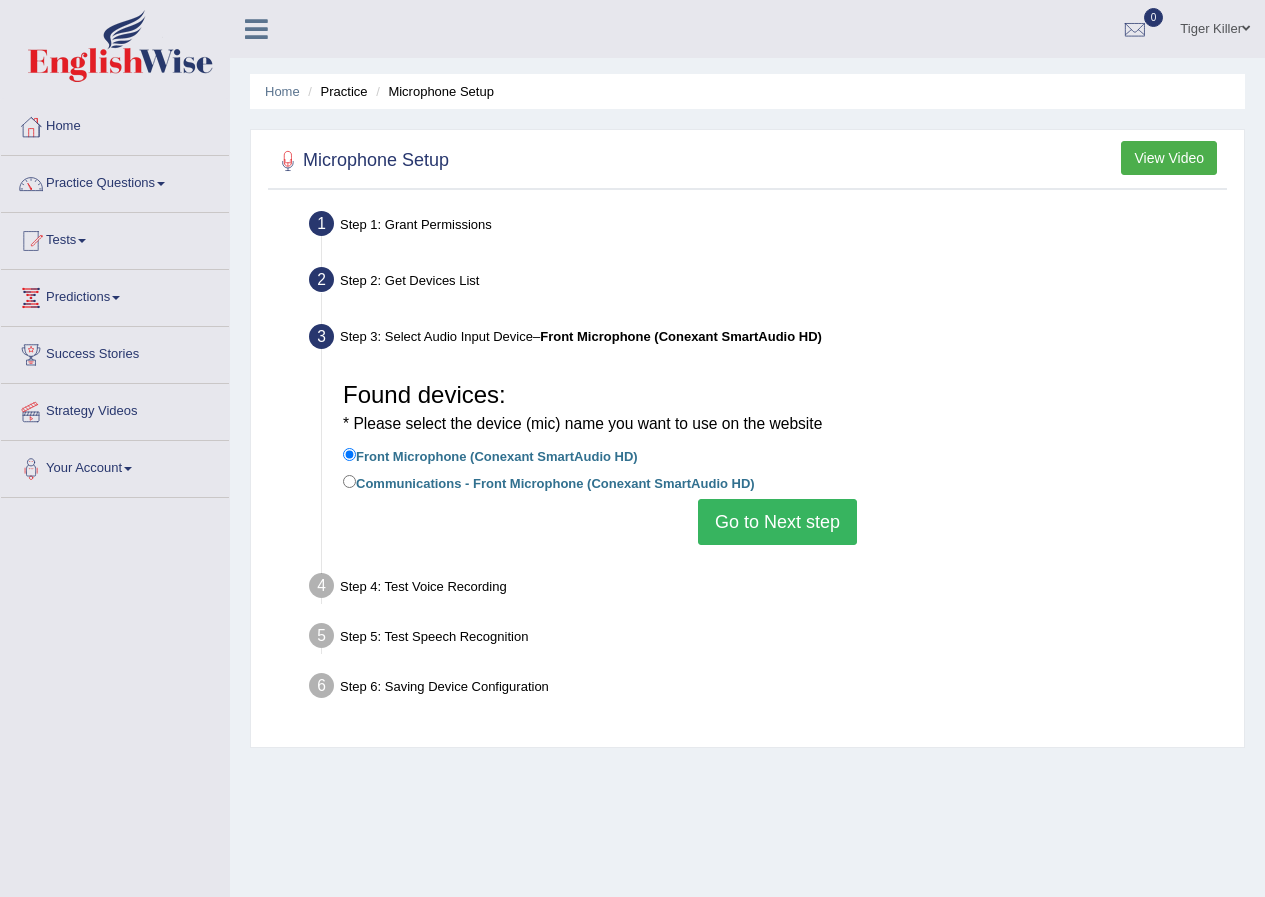 click on "Go to Next step" at bounding box center (777, 522) 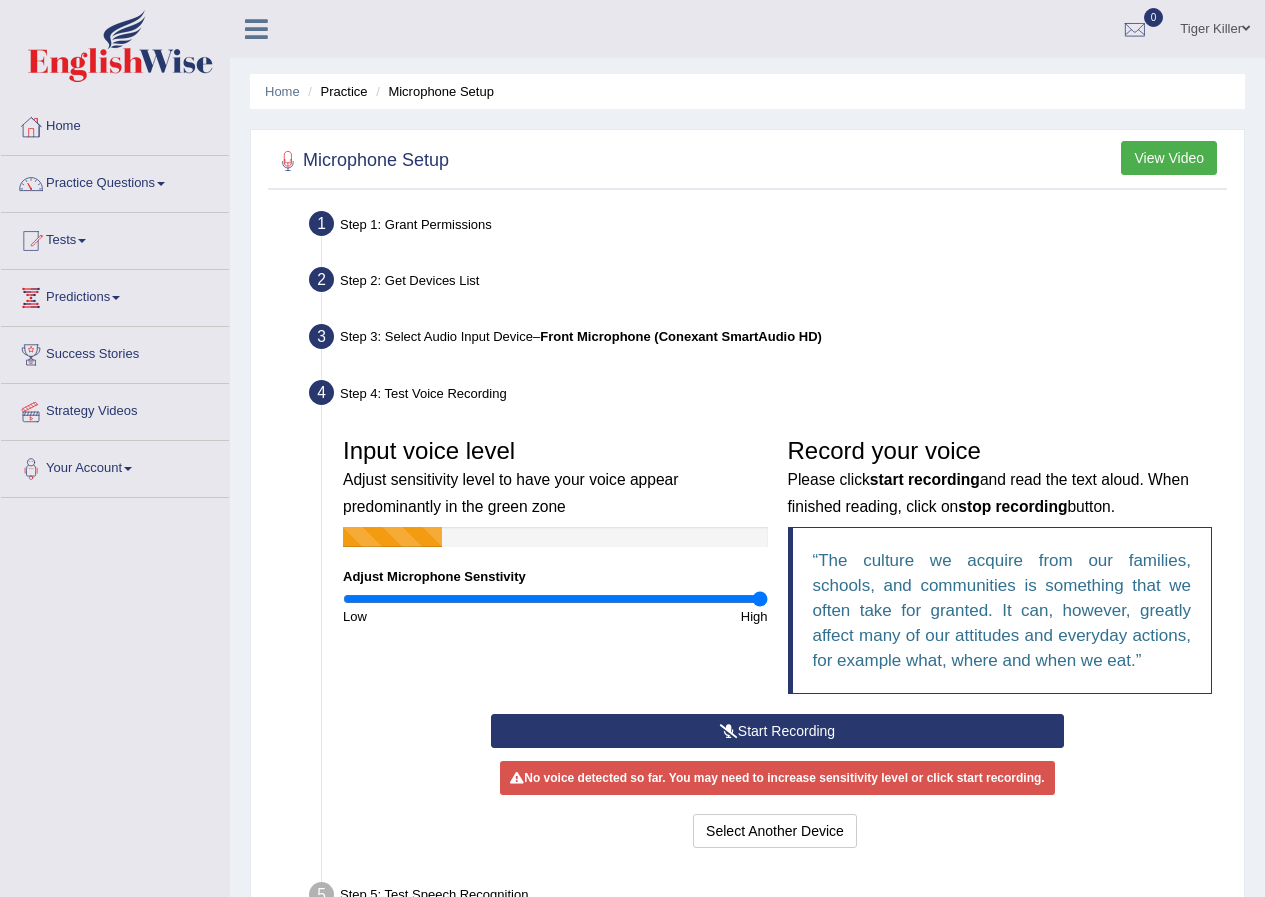 drag, startPoint x: 545, startPoint y: 600, endPoint x: 778, endPoint y: 603, distance: 233.01932 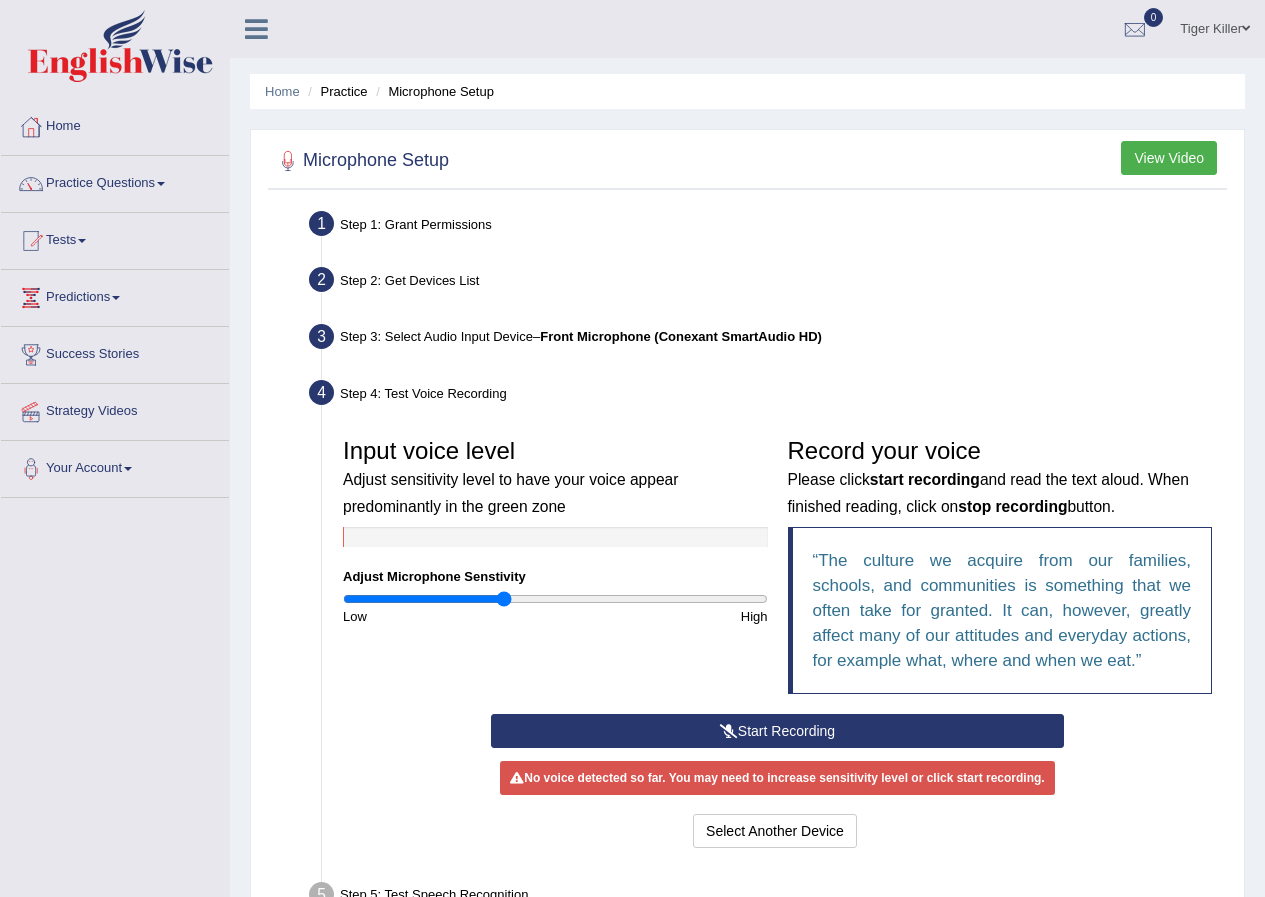 click at bounding box center [555, 599] 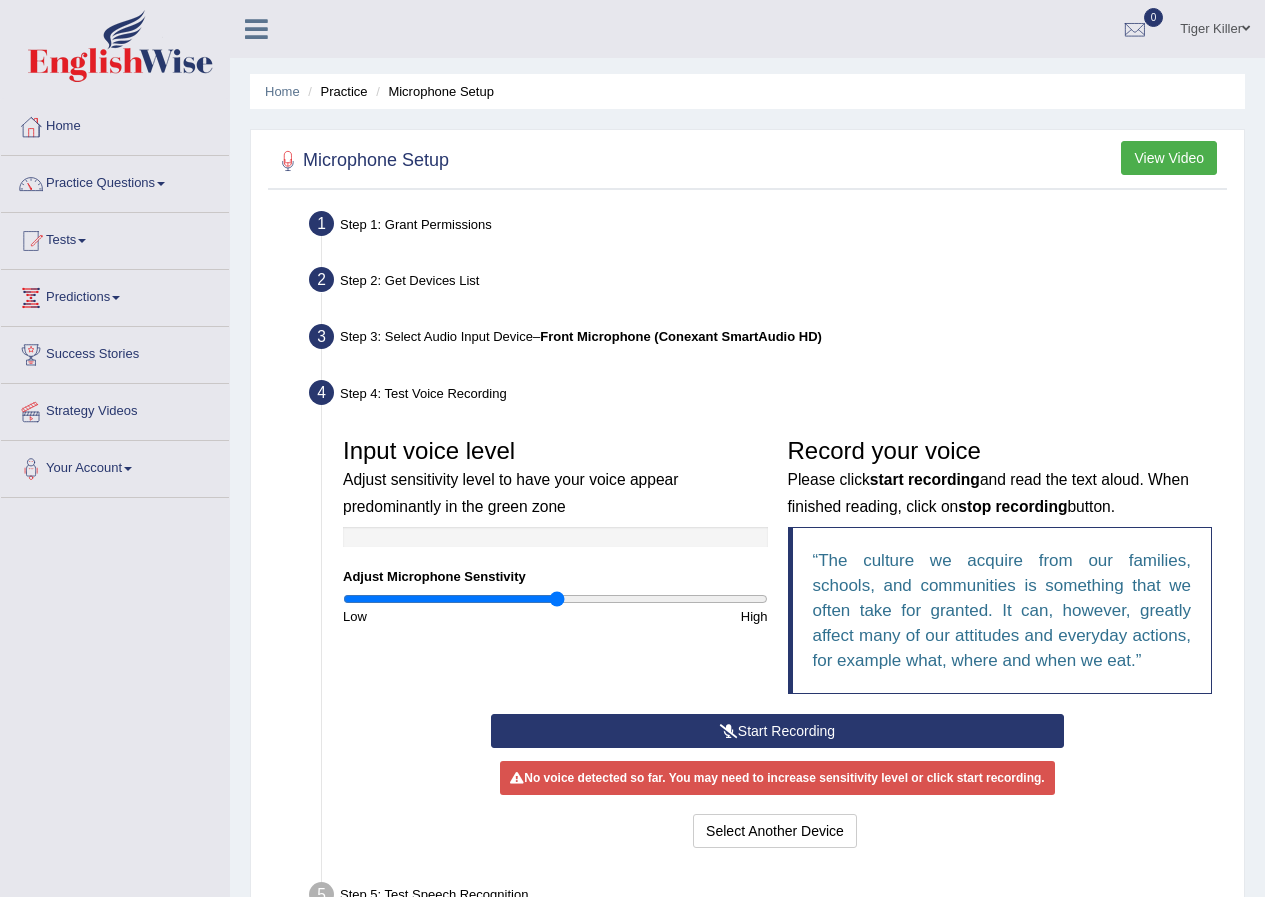 drag, startPoint x: 504, startPoint y: 592, endPoint x: 559, endPoint y: 600, distance: 55.578773 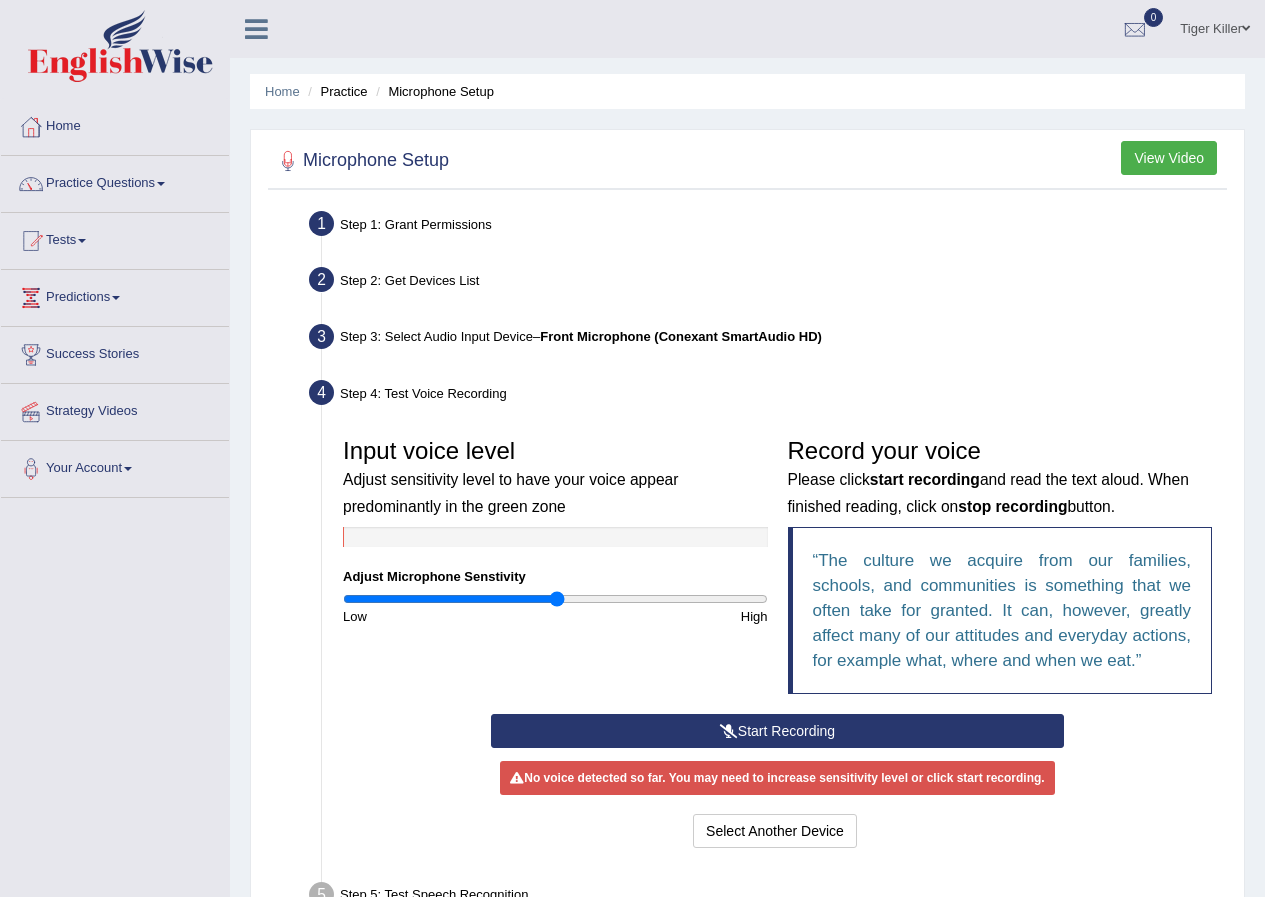 click on "Start Recording" at bounding box center (777, 731) 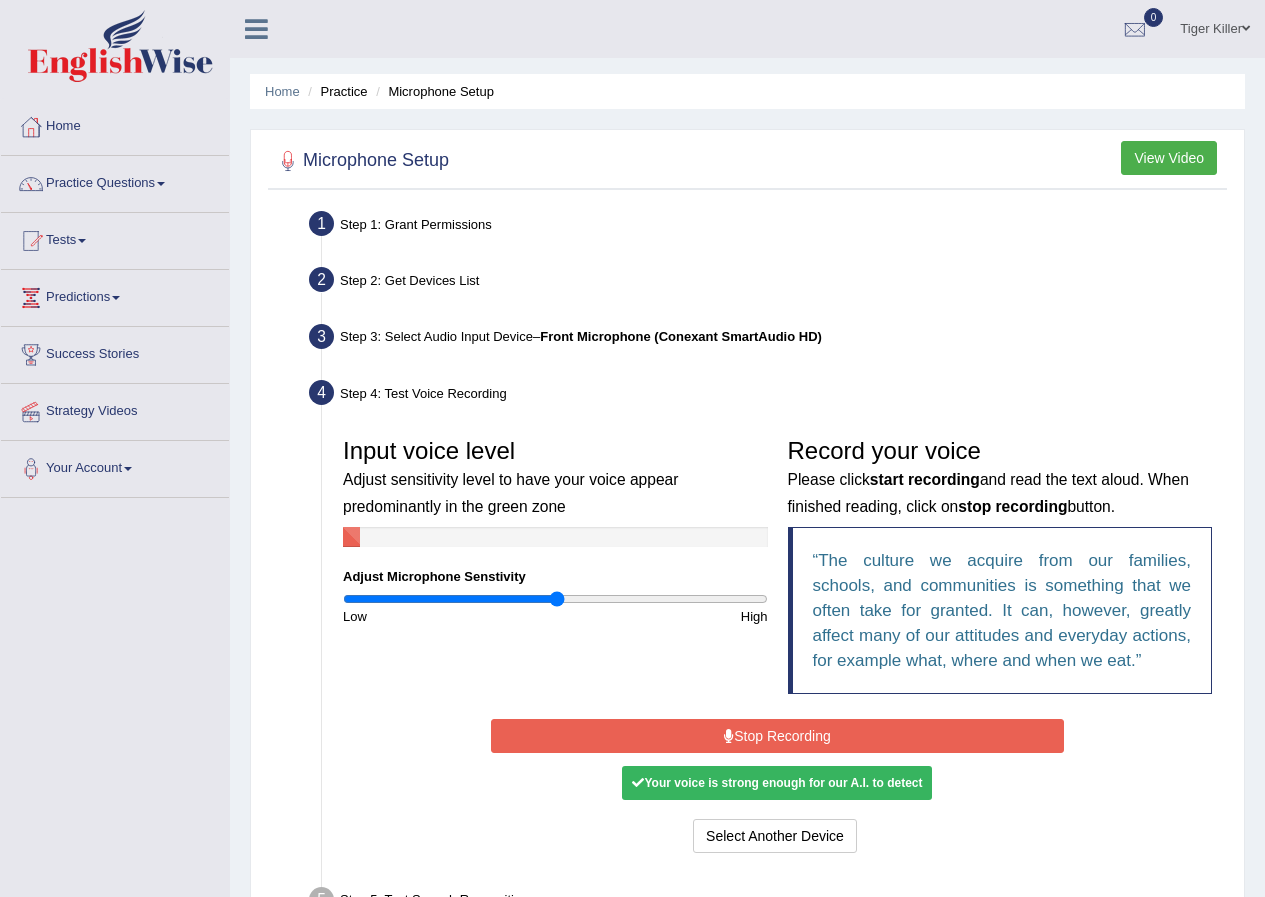 click at bounding box center [729, 736] 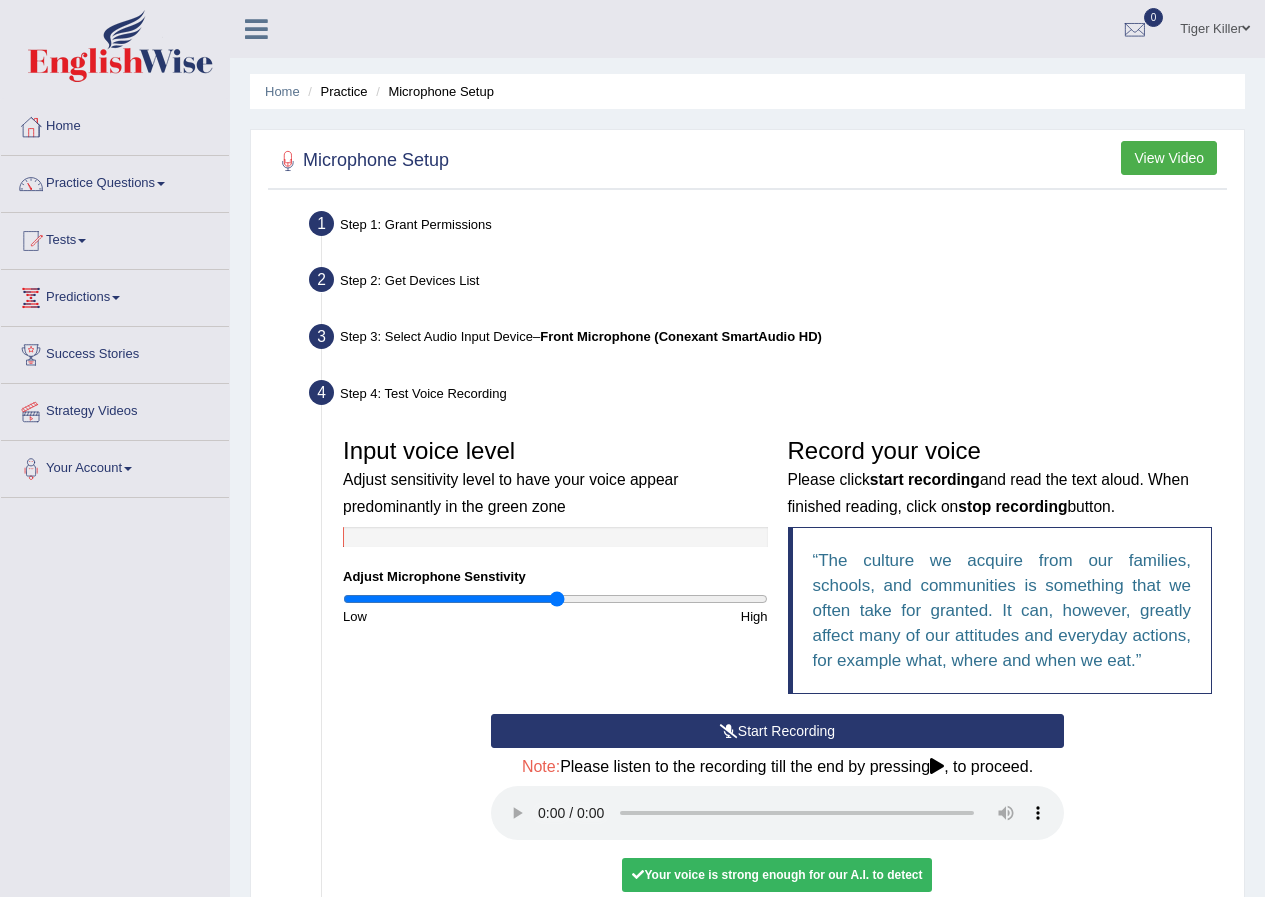 click on "Input voice level   Adjust sensitivity level to have your voice appear predominantly in the green zone     Adjust Microphone Senstivity     Low   High   Record your voice Please click  start recording  and read the text aloud. When finished reading, click on  stop recording  button.   The culture we acquire from our families, schools, and communities is something that we often take for granted. It can, however, greatly affect many of our attitudes and everyday actions, for example what, where and when we eat." at bounding box center [777, 571] 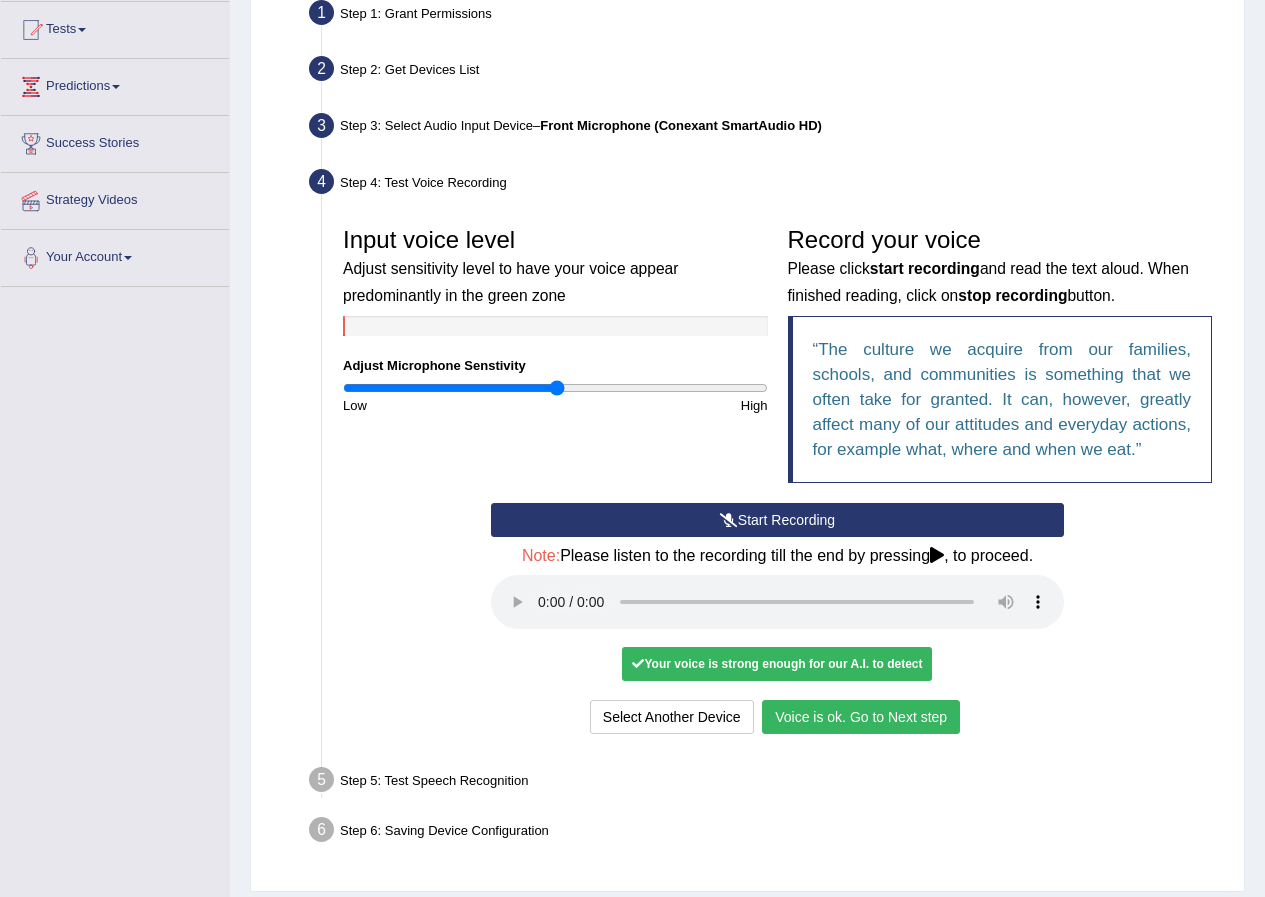 scroll, scrollTop: 271, scrollLeft: 0, axis: vertical 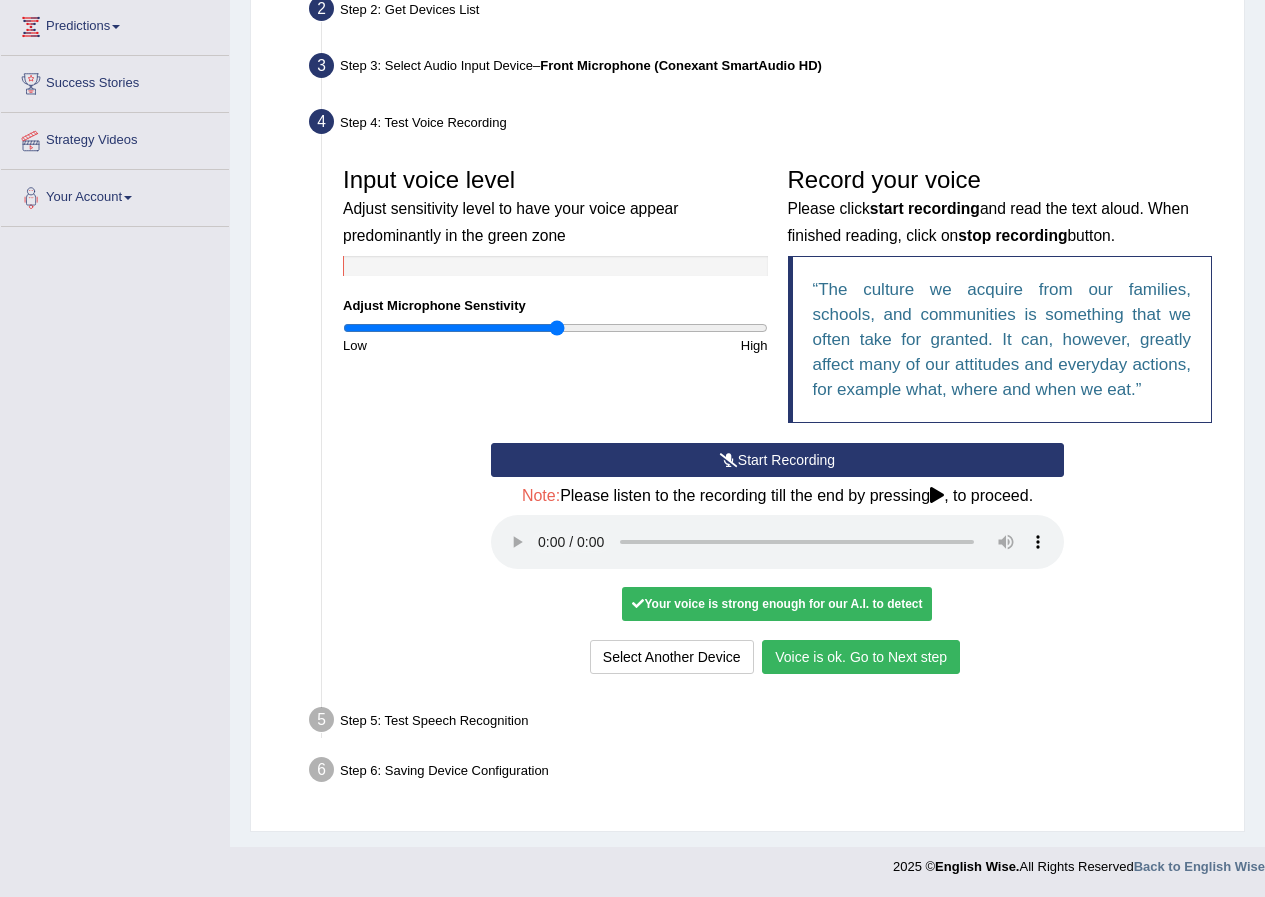 click on "Voice is ok. Go to Next step" at bounding box center [861, 657] 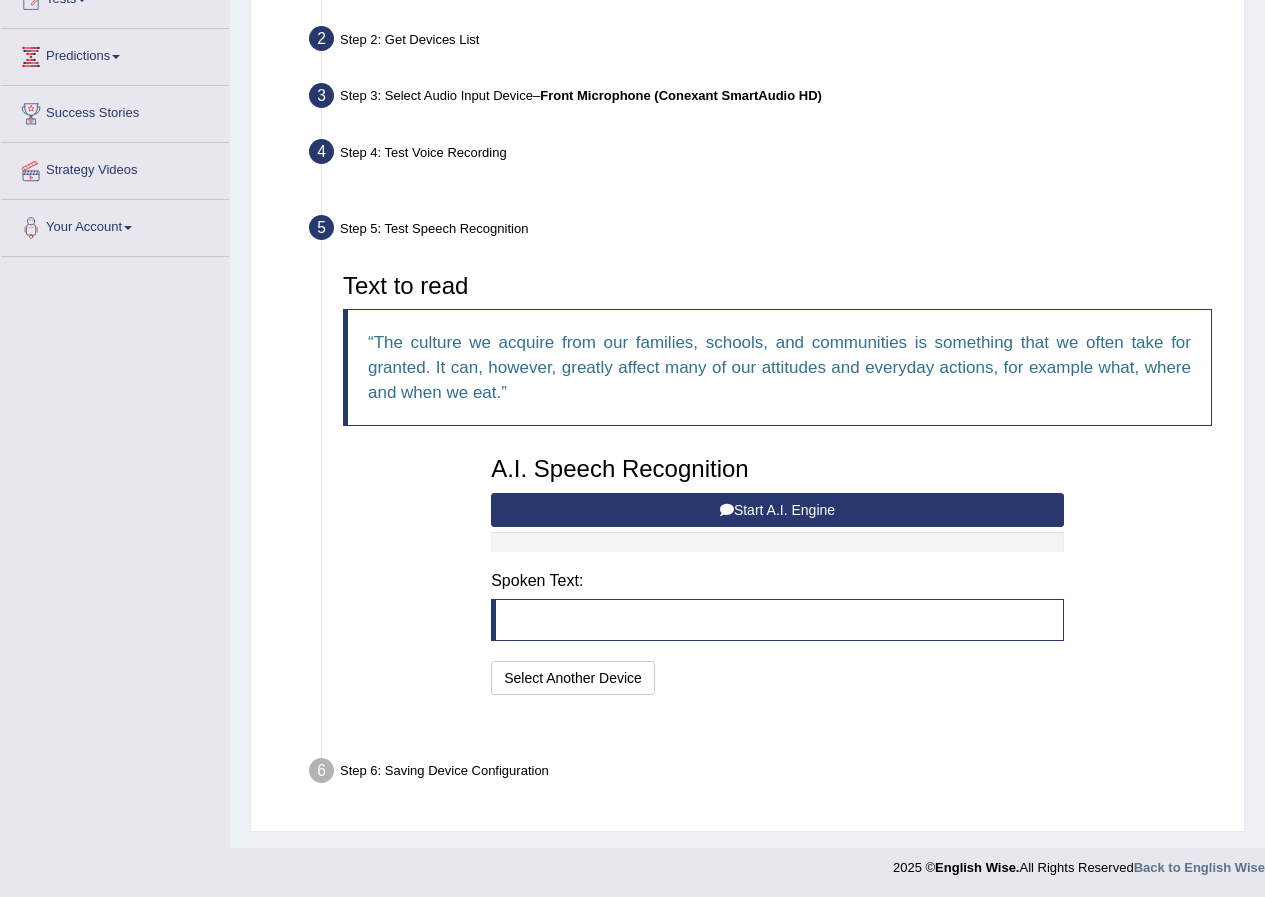 scroll, scrollTop: 193, scrollLeft: 0, axis: vertical 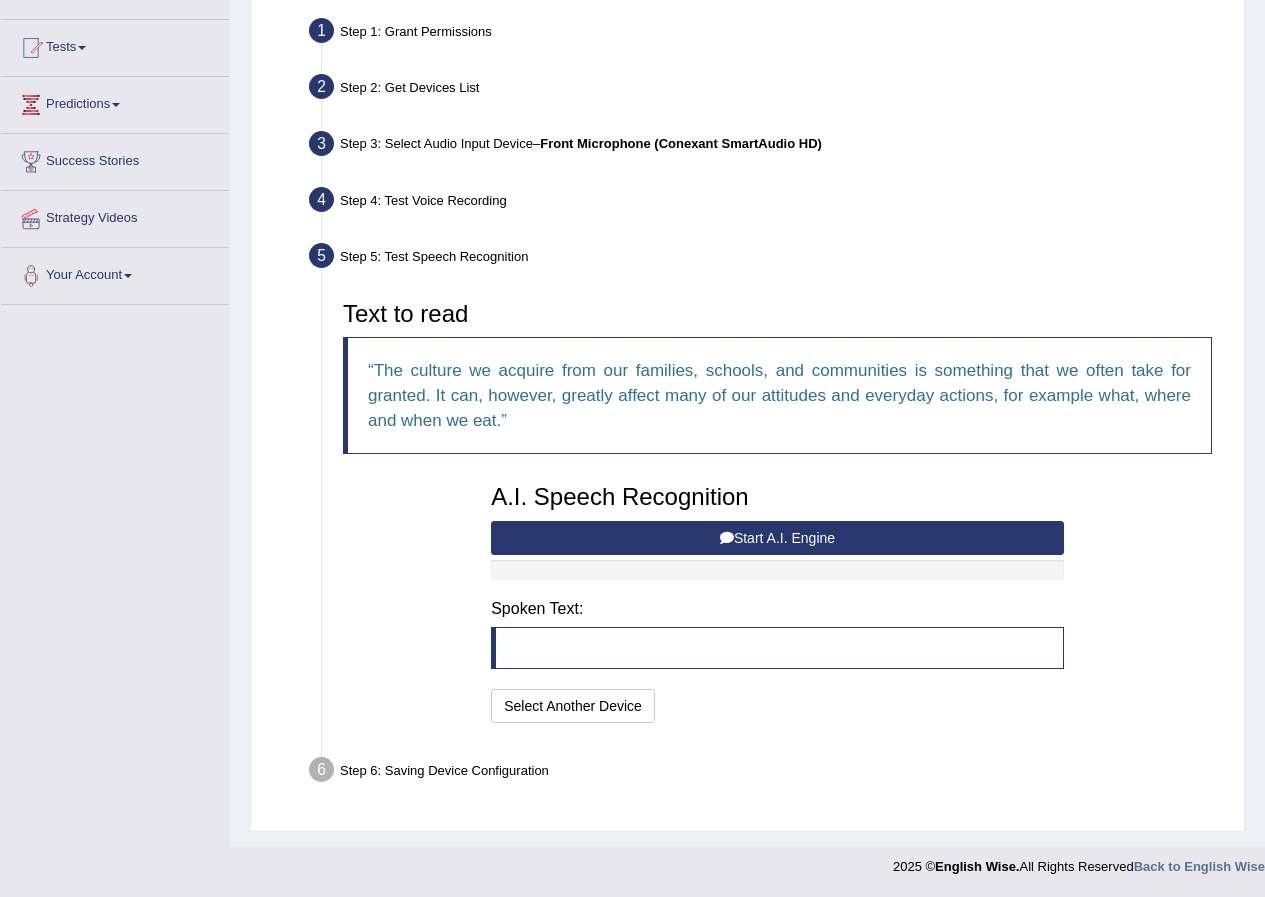 click on "Start A.I. Engine" at bounding box center [777, 538] 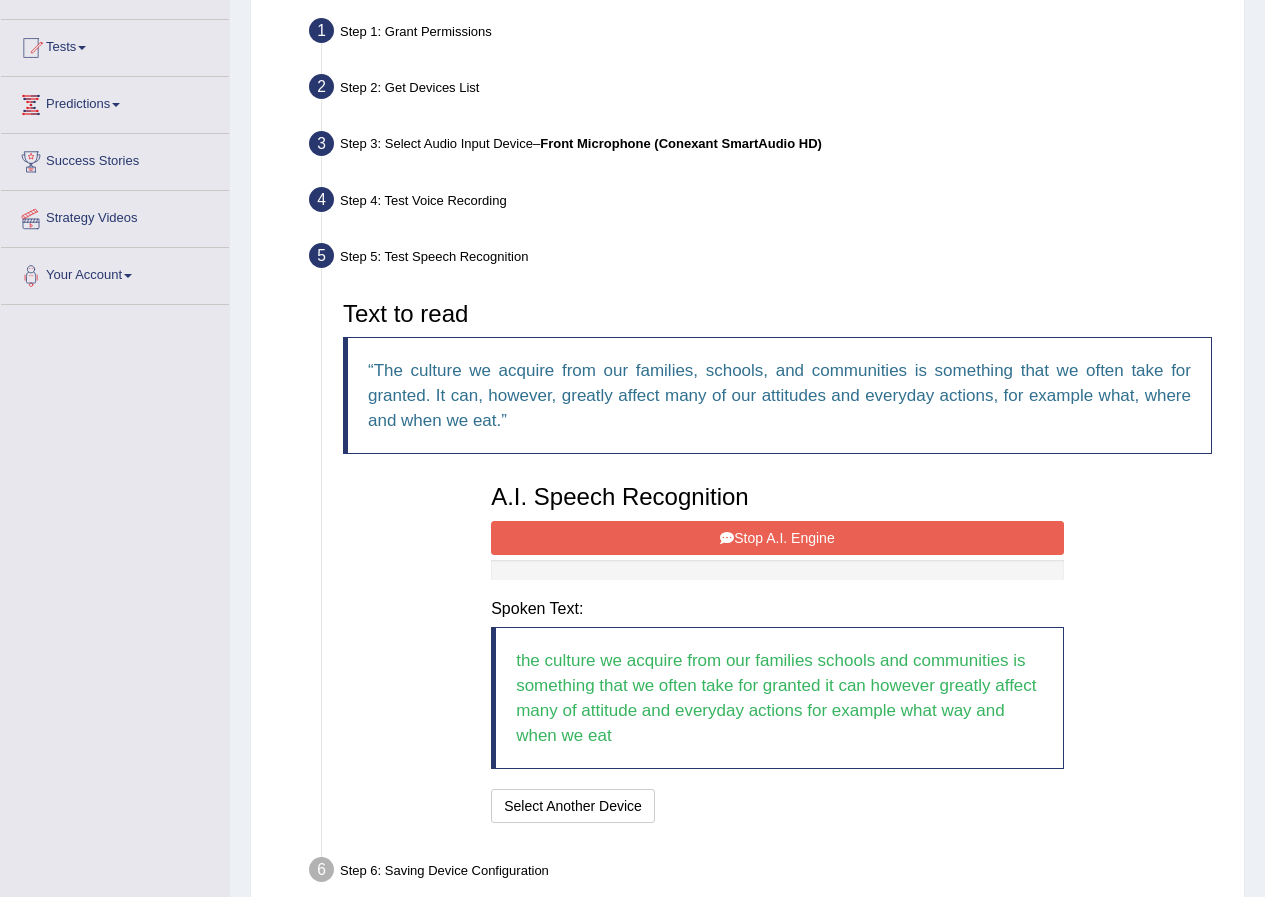 click on "Stop A.I. Engine" at bounding box center [777, 538] 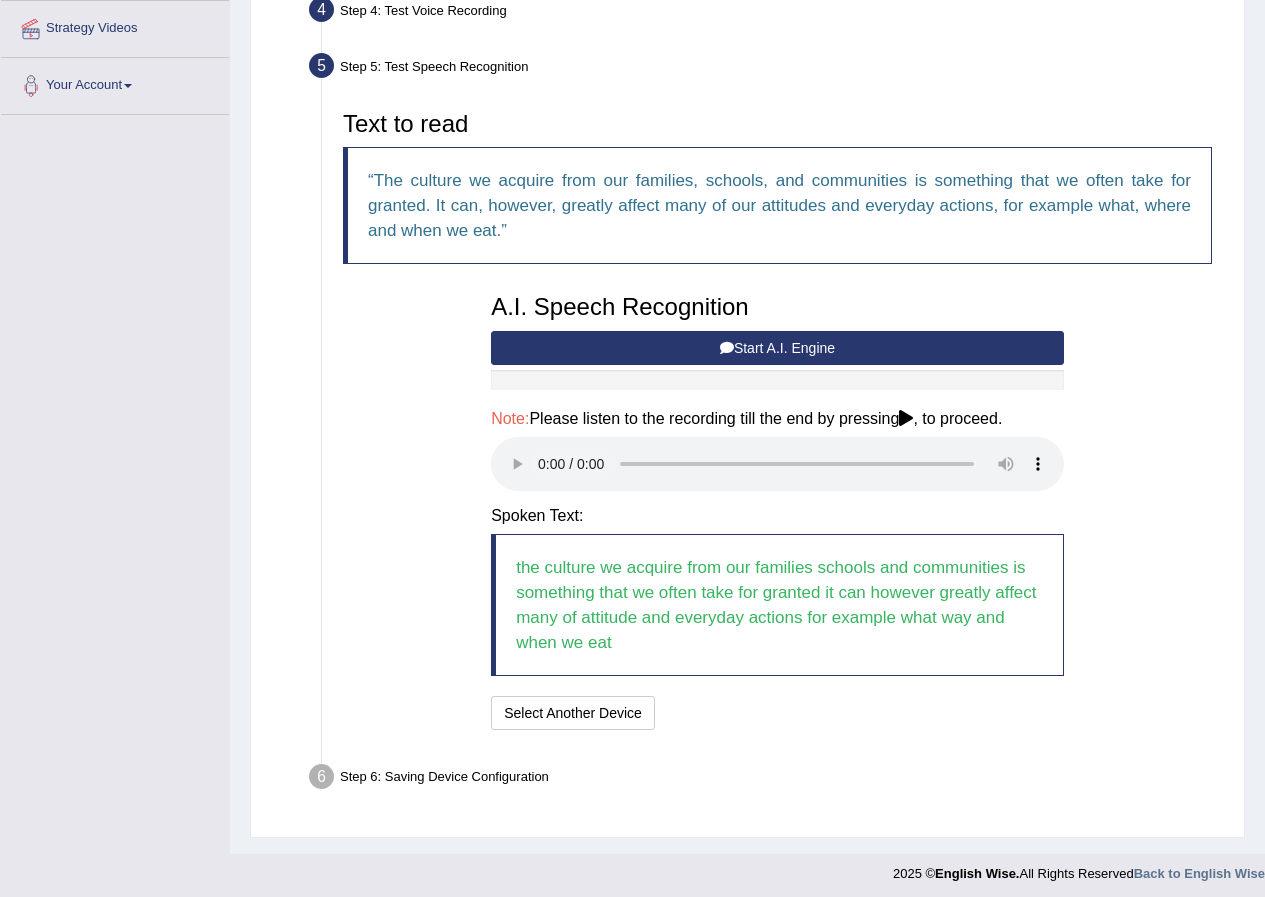 scroll, scrollTop: 390, scrollLeft: 0, axis: vertical 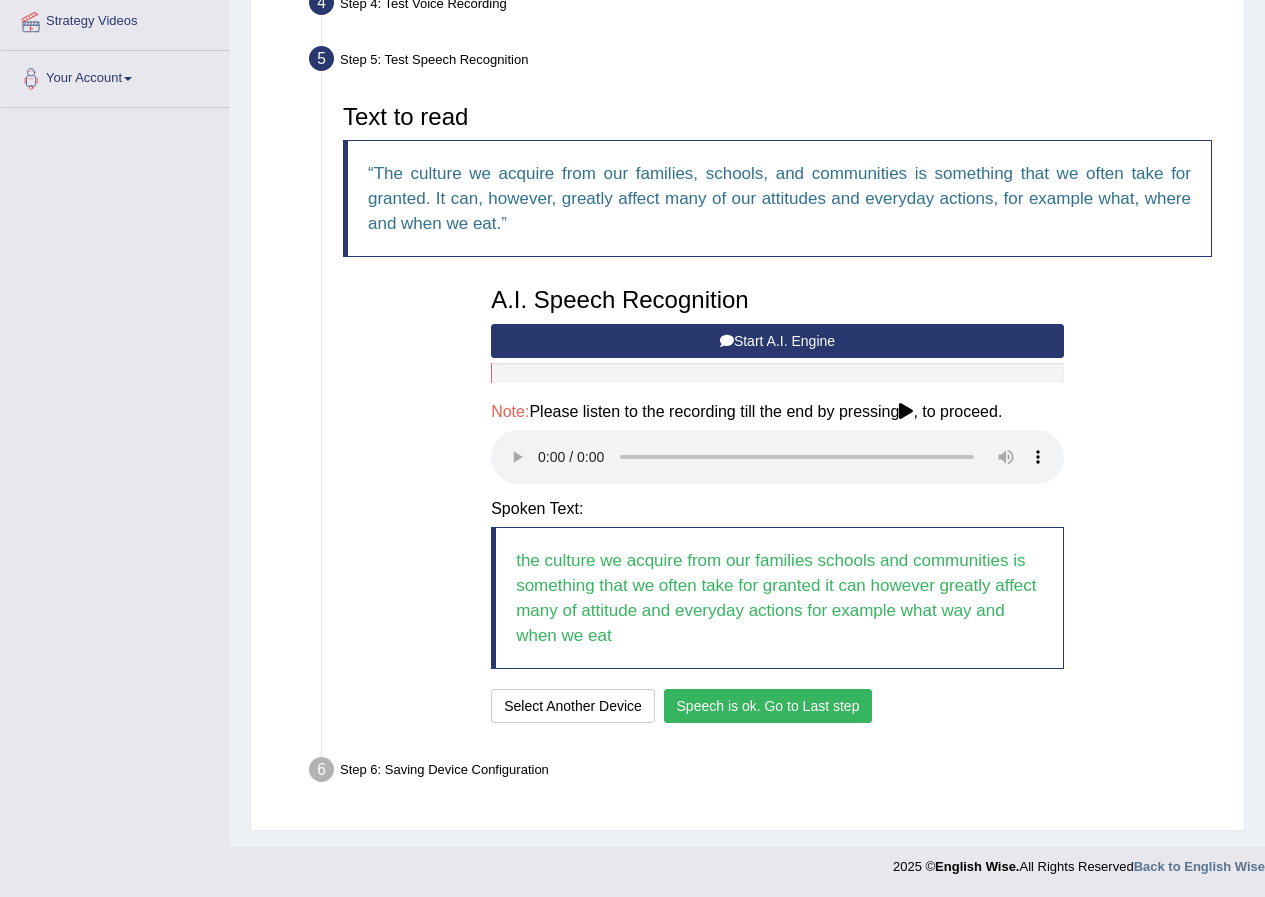 click on "Speech is ok. Go to Last step" at bounding box center [768, 706] 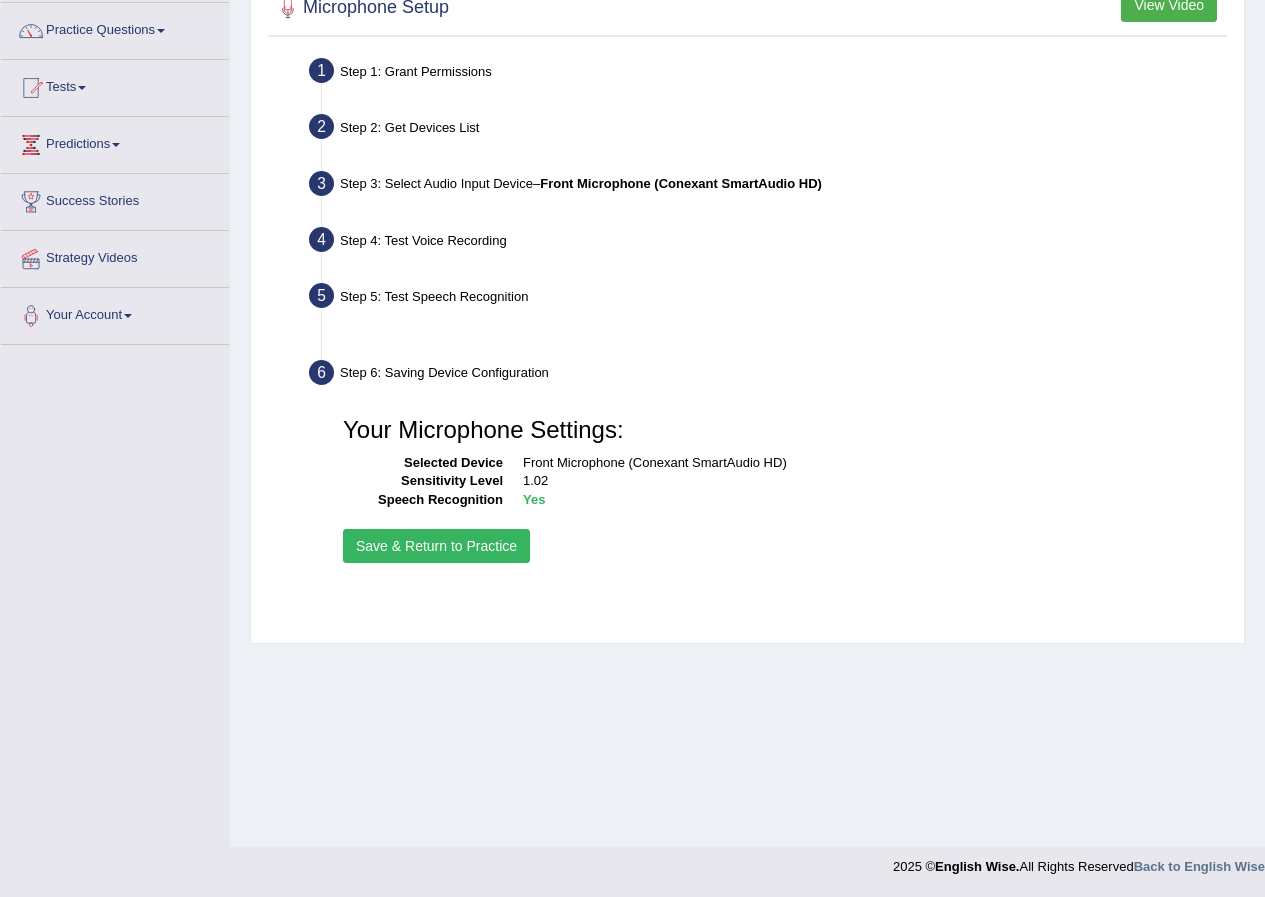 scroll, scrollTop: 153, scrollLeft: 0, axis: vertical 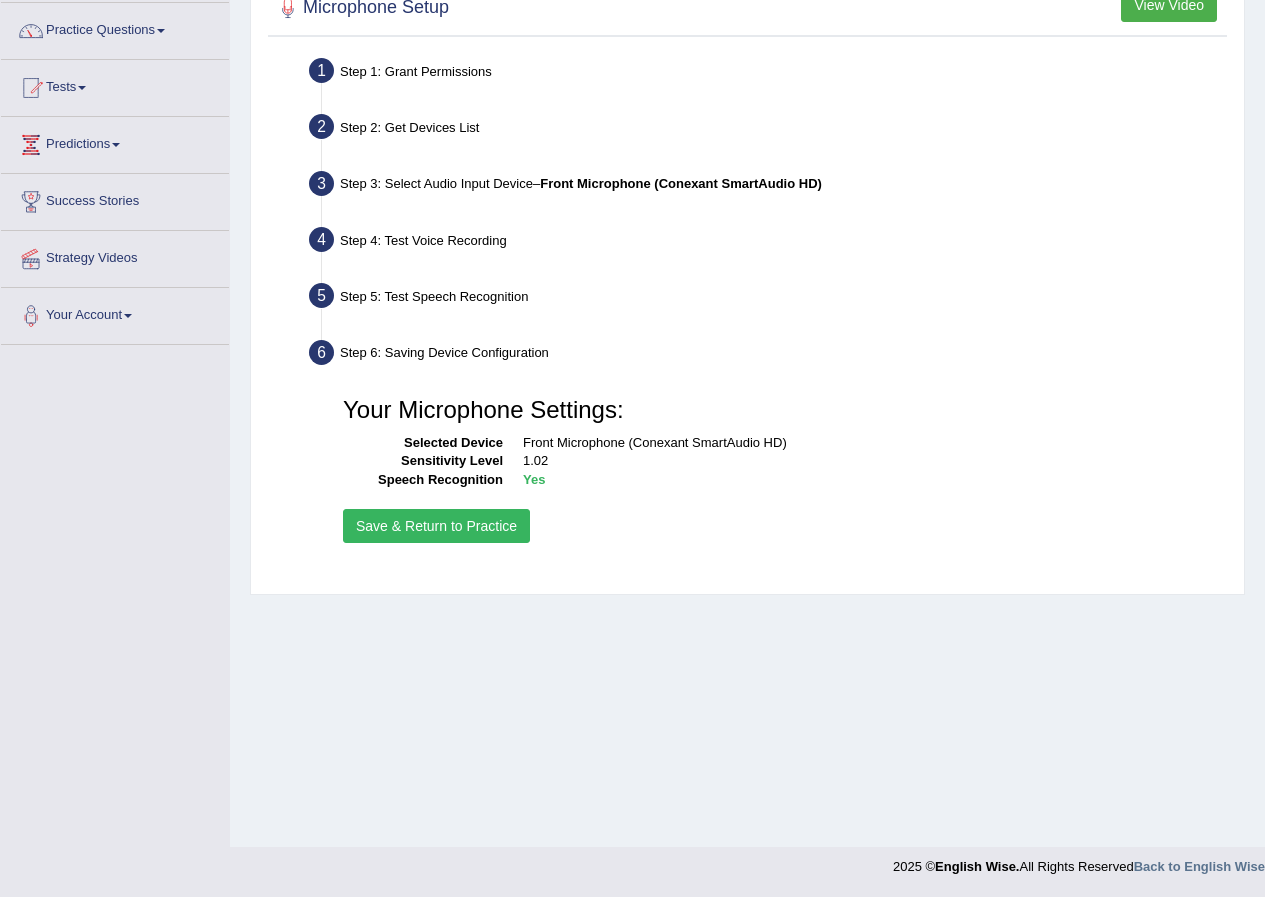 click on "Save & Return to Practice" at bounding box center (436, 526) 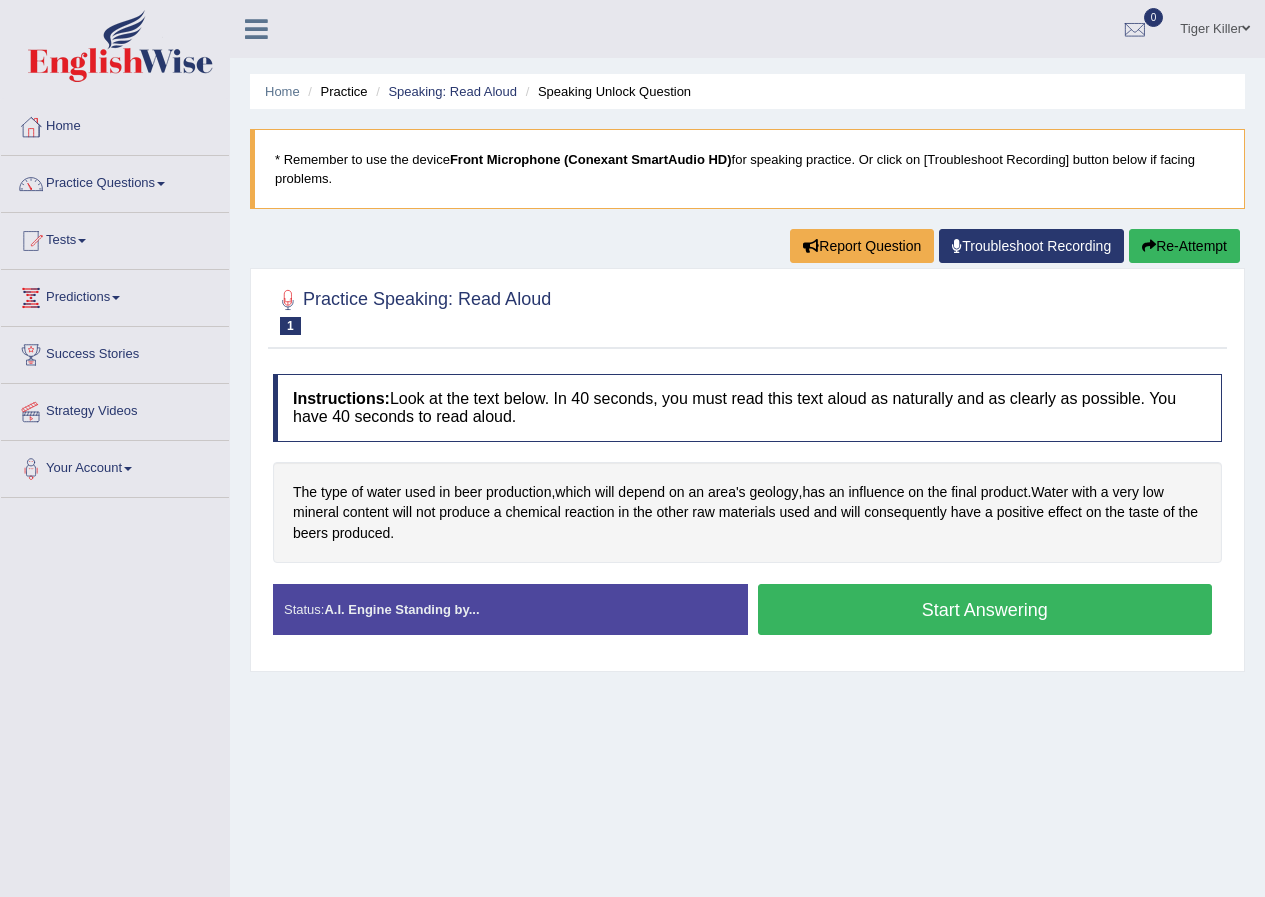 scroll, scrollTop: 0, scrollLeft: 0, axis: both 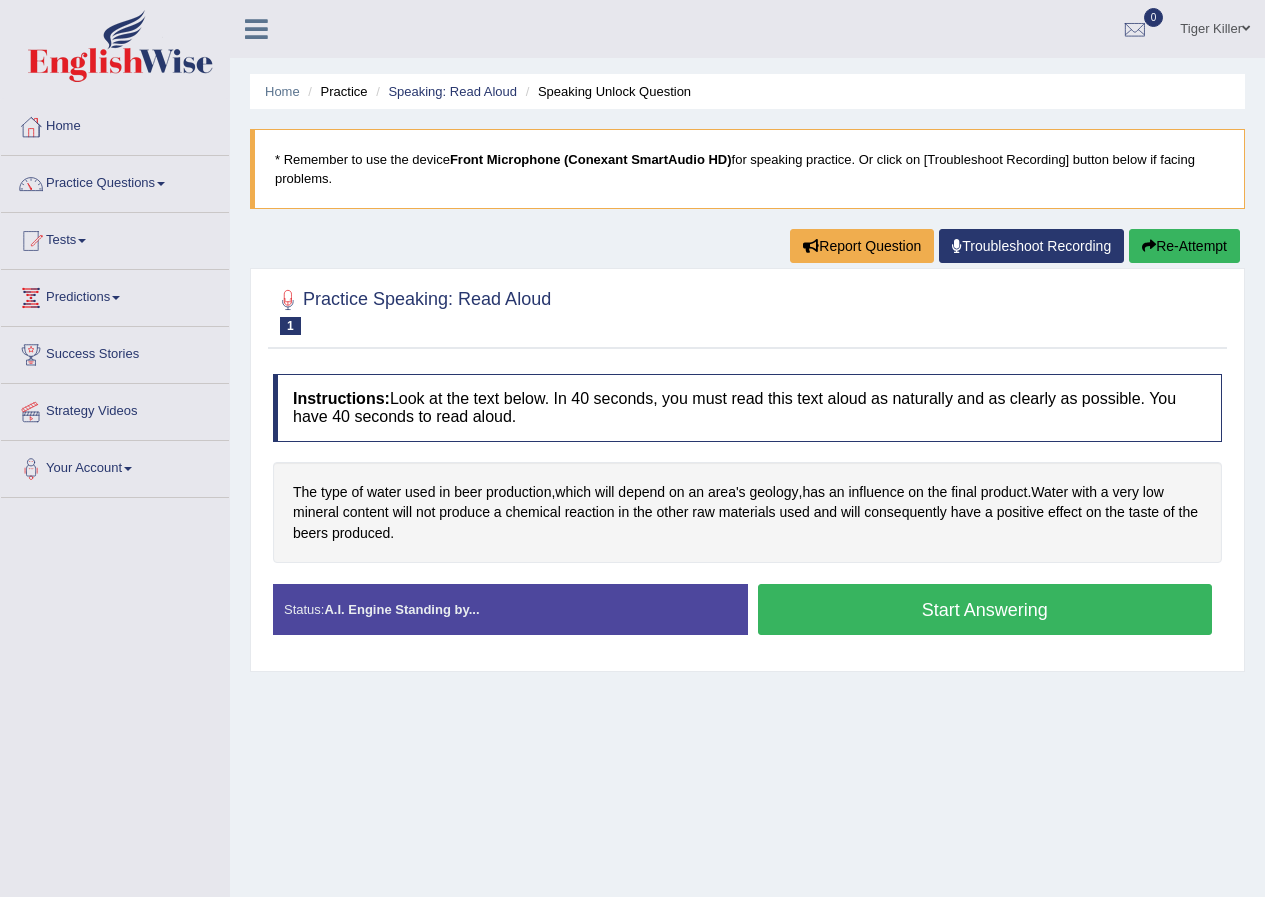 click on "Status:  A.I. Engine Standing by..." at bounding box center (510, 609) 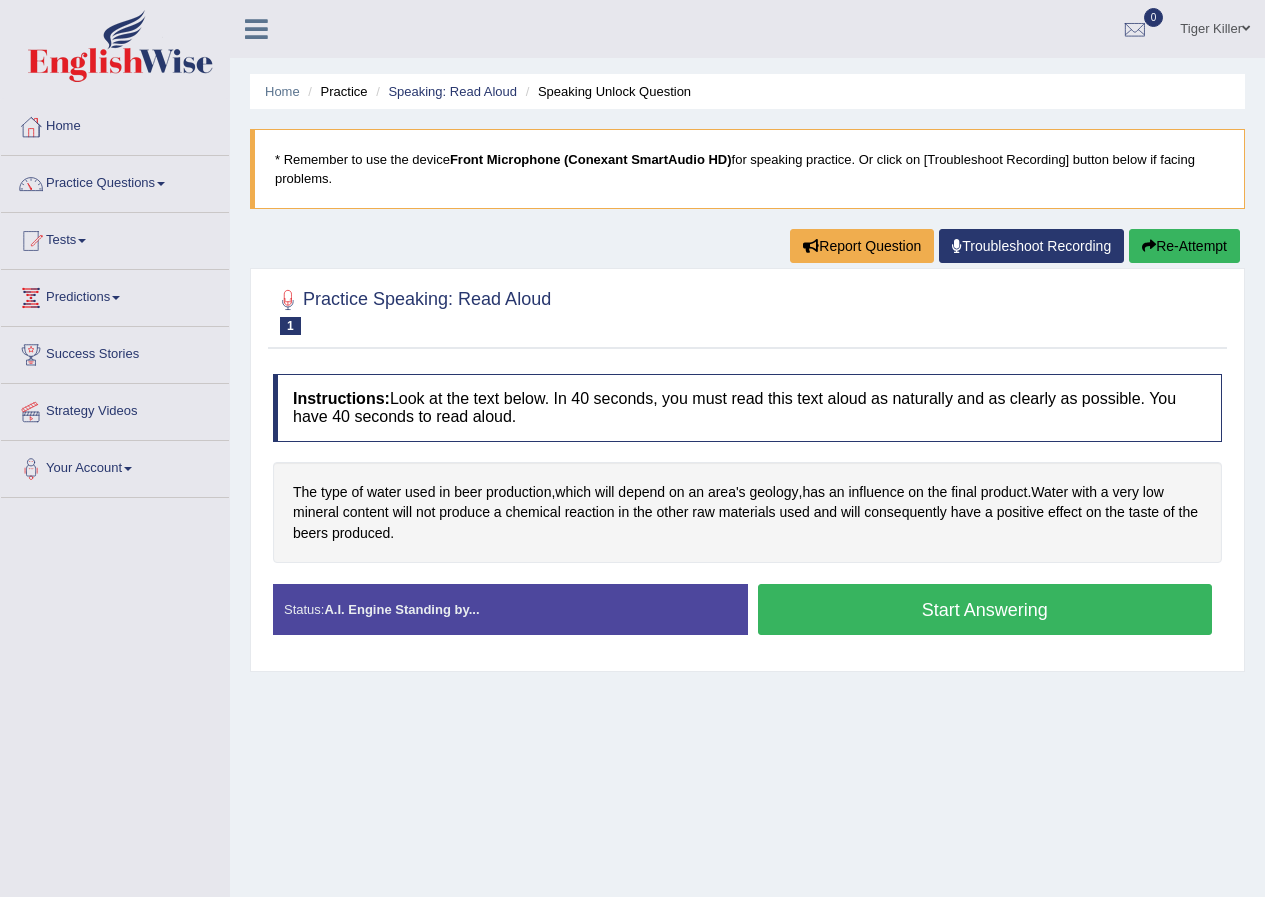 click on "Start Answering" at bounding box center (985, 609) 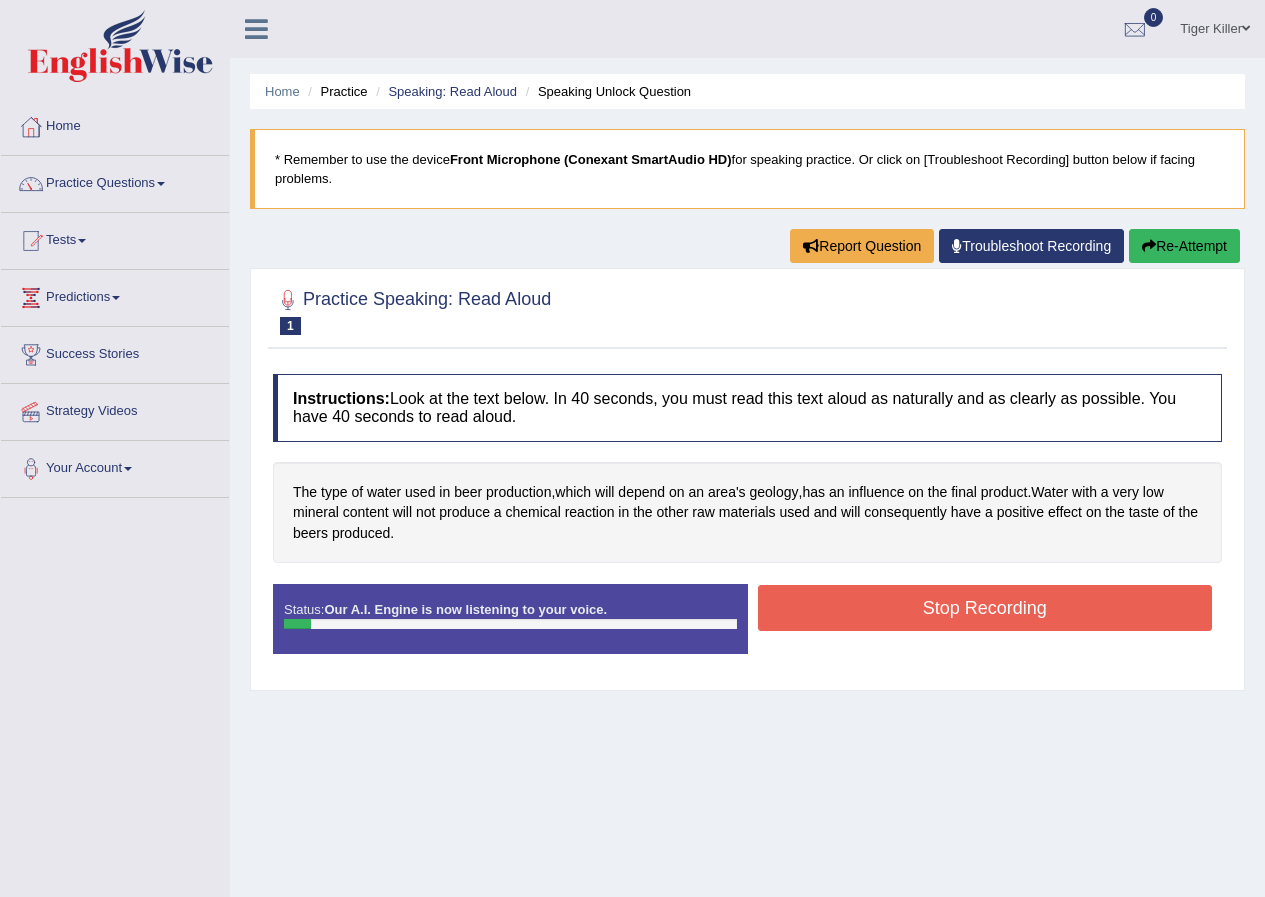 click on "Stop Recording" at bounding box center (985, 608) 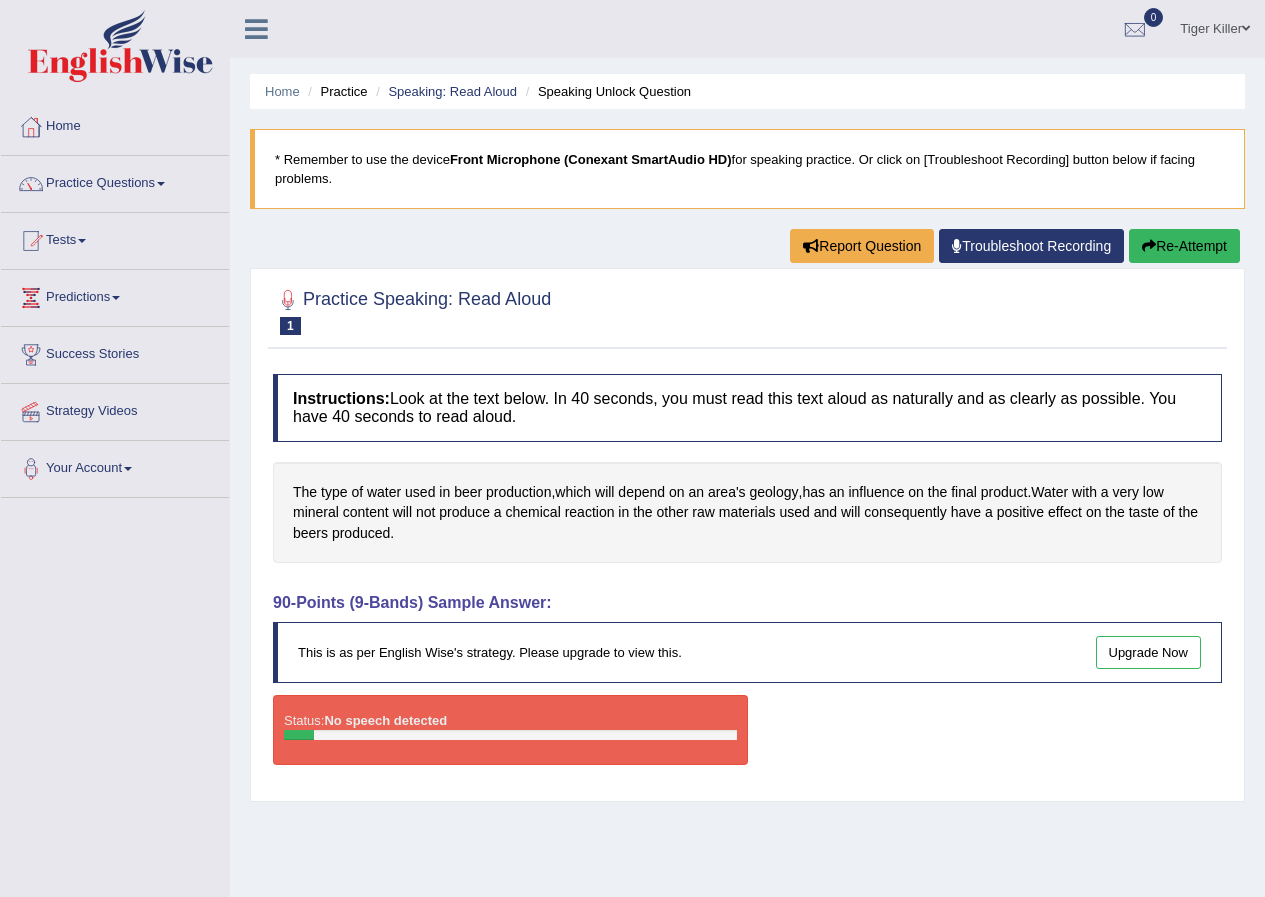 click at bounding box center [510, 735] 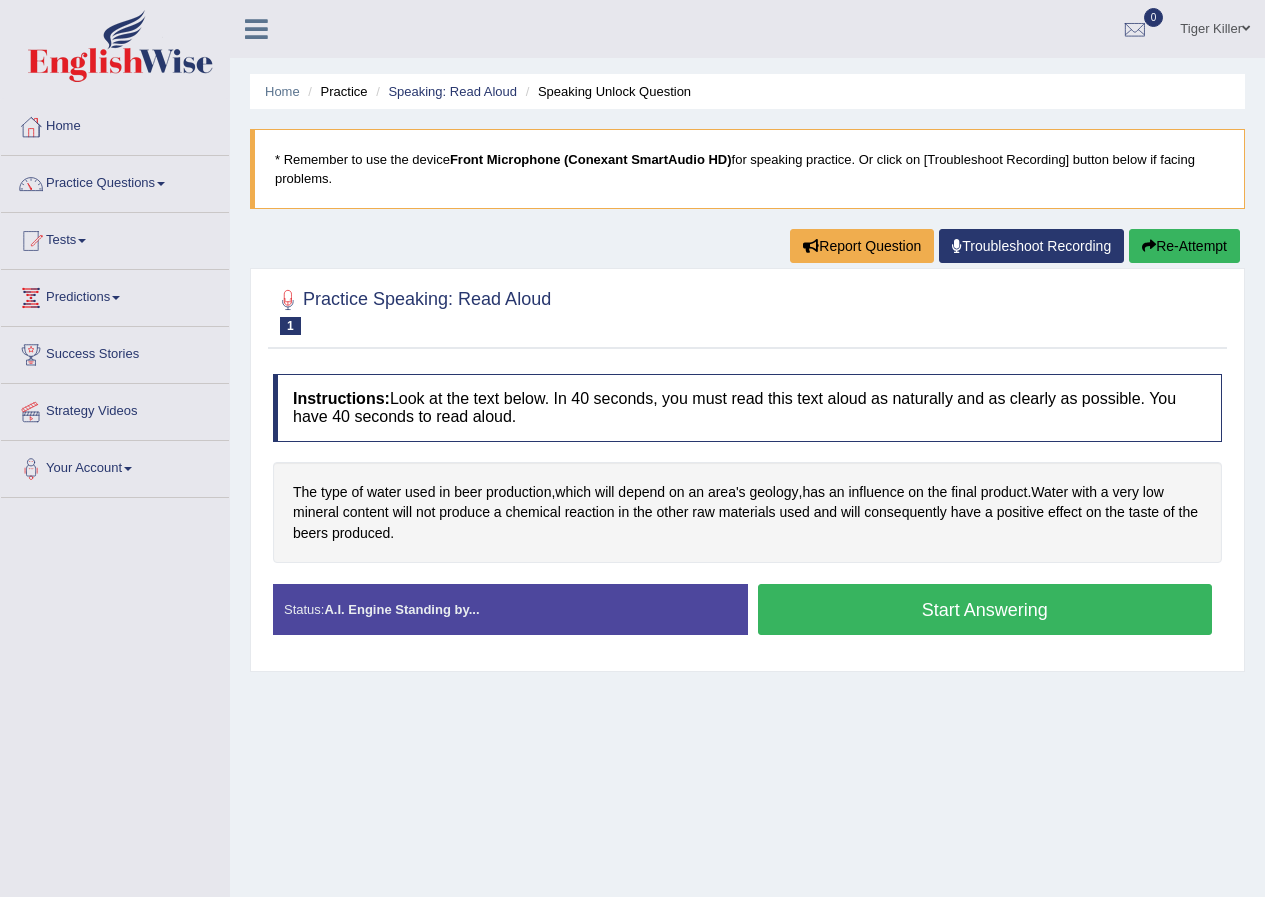 scroll, scrollTop: 0, scrollLeft: 0, axis: both 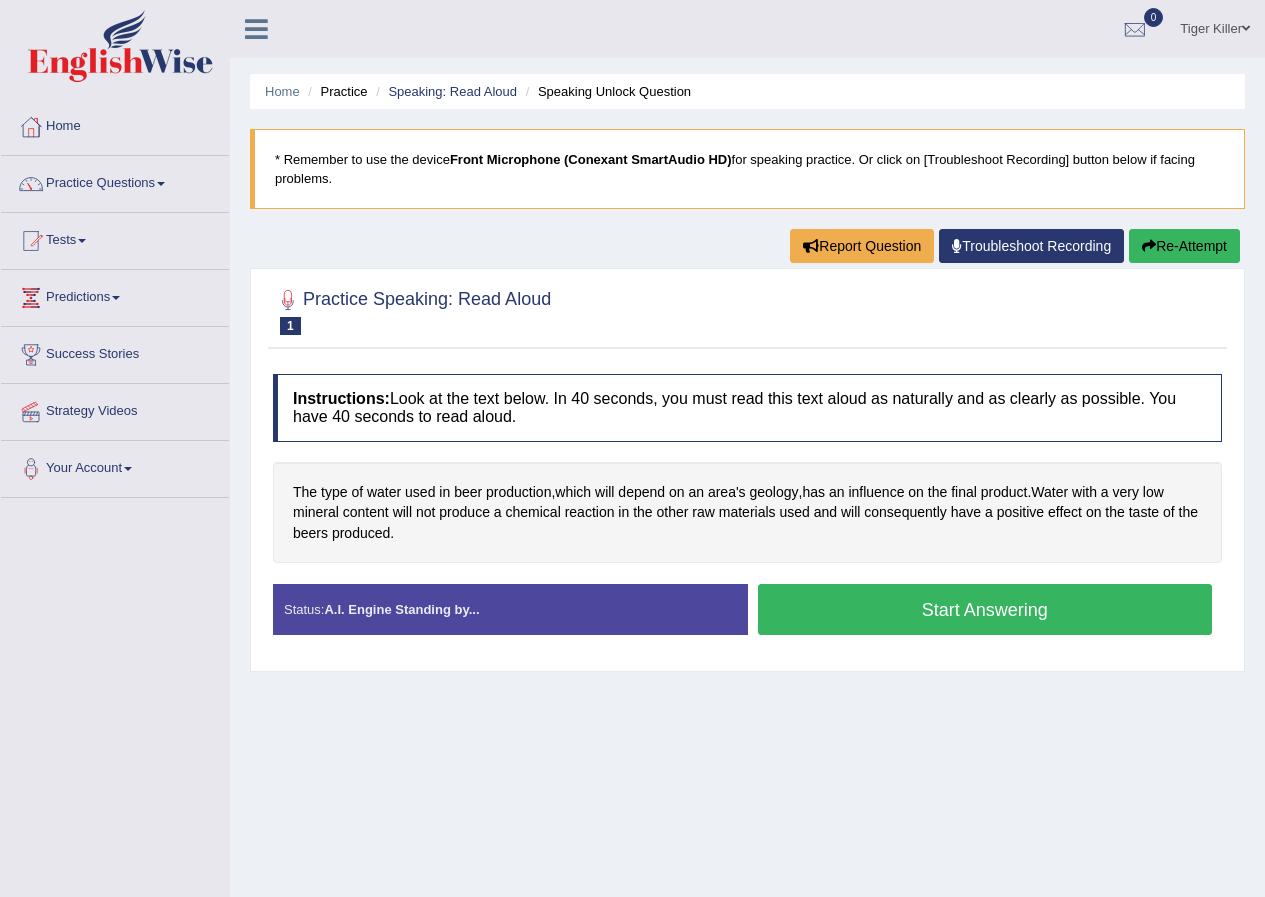 click on "Start Answering" at bounding box center [985, 609] 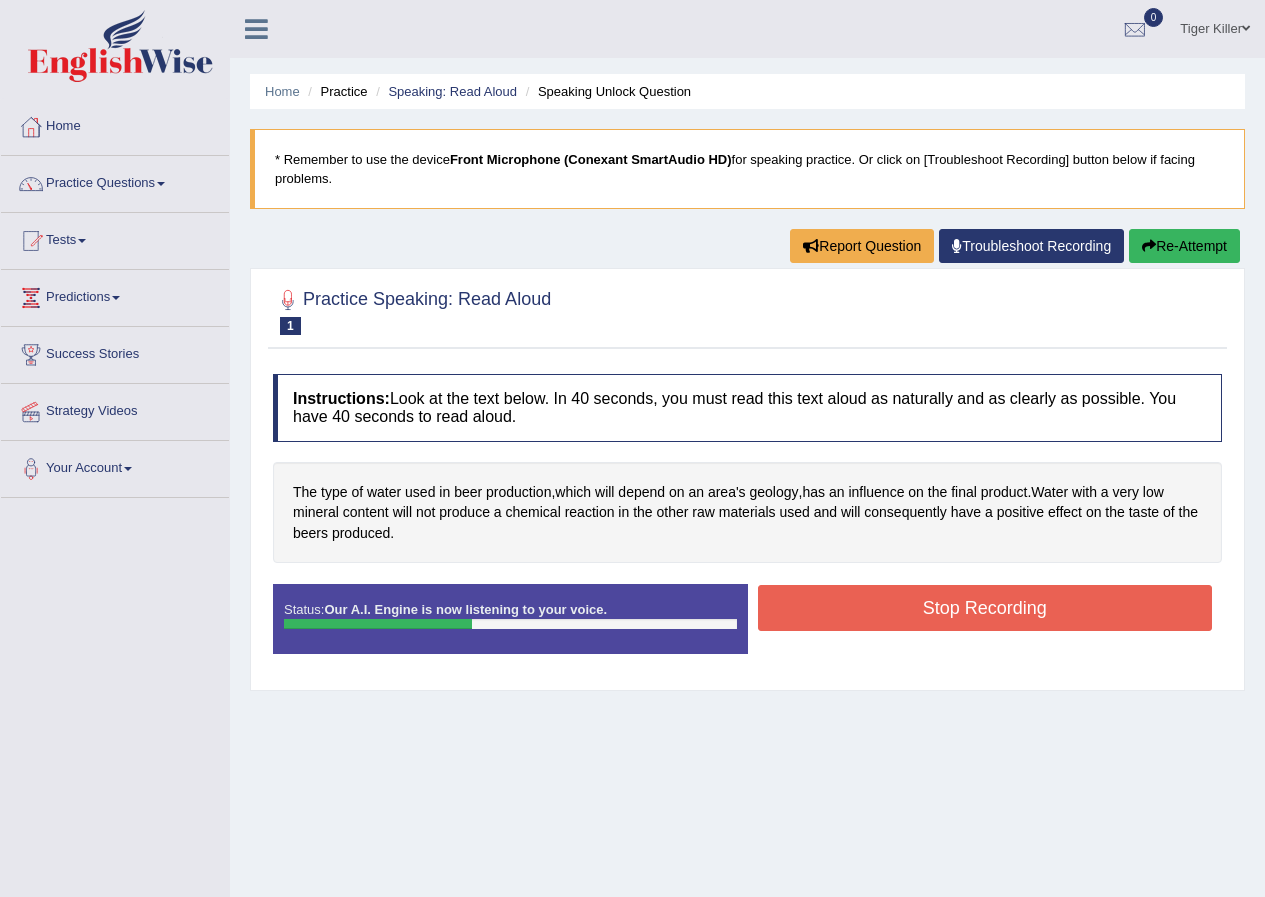 click on "Stop Recording" at bounding box center (985, 608) 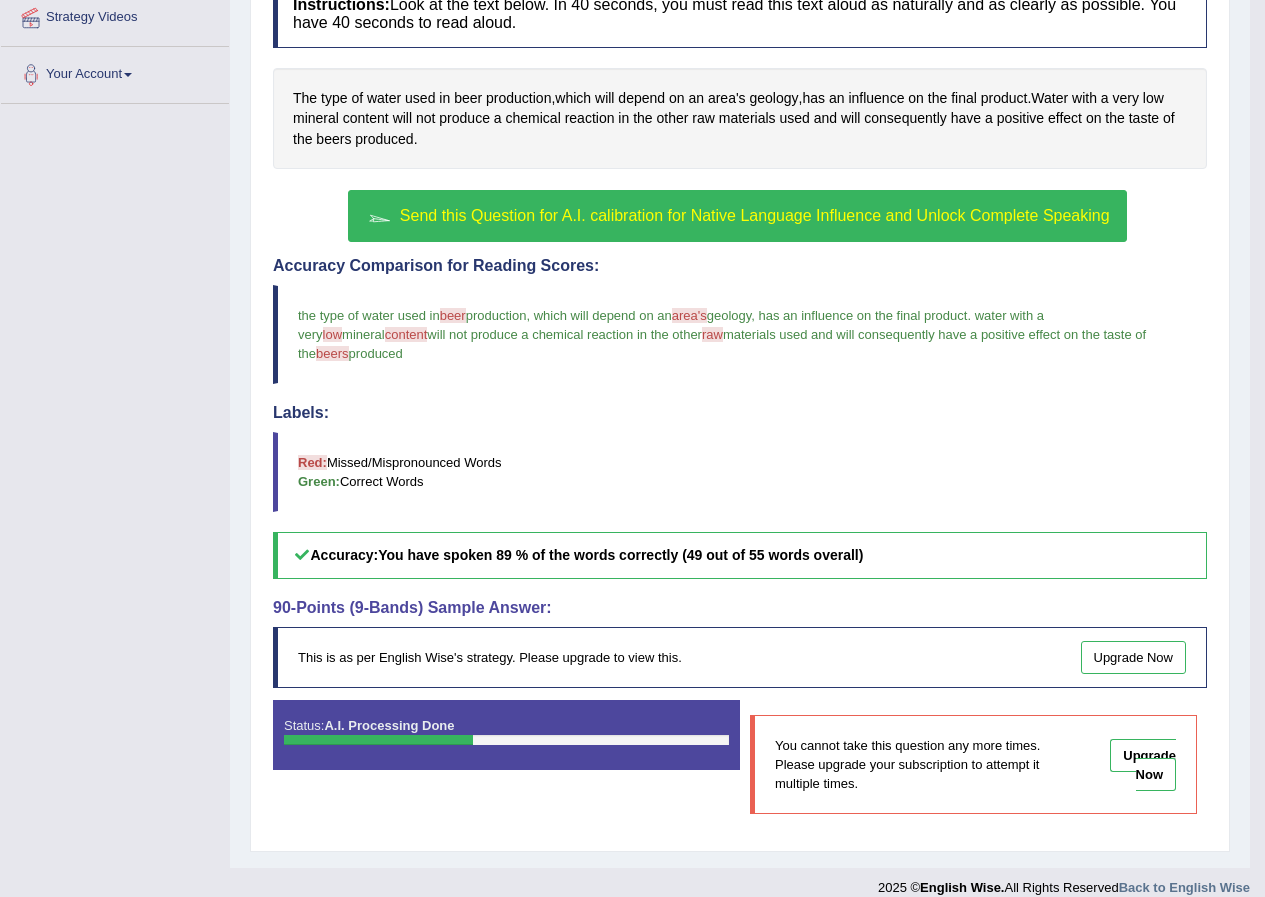 scroll, scrollTop: 395, scrollLeft: 0, axis: vertical 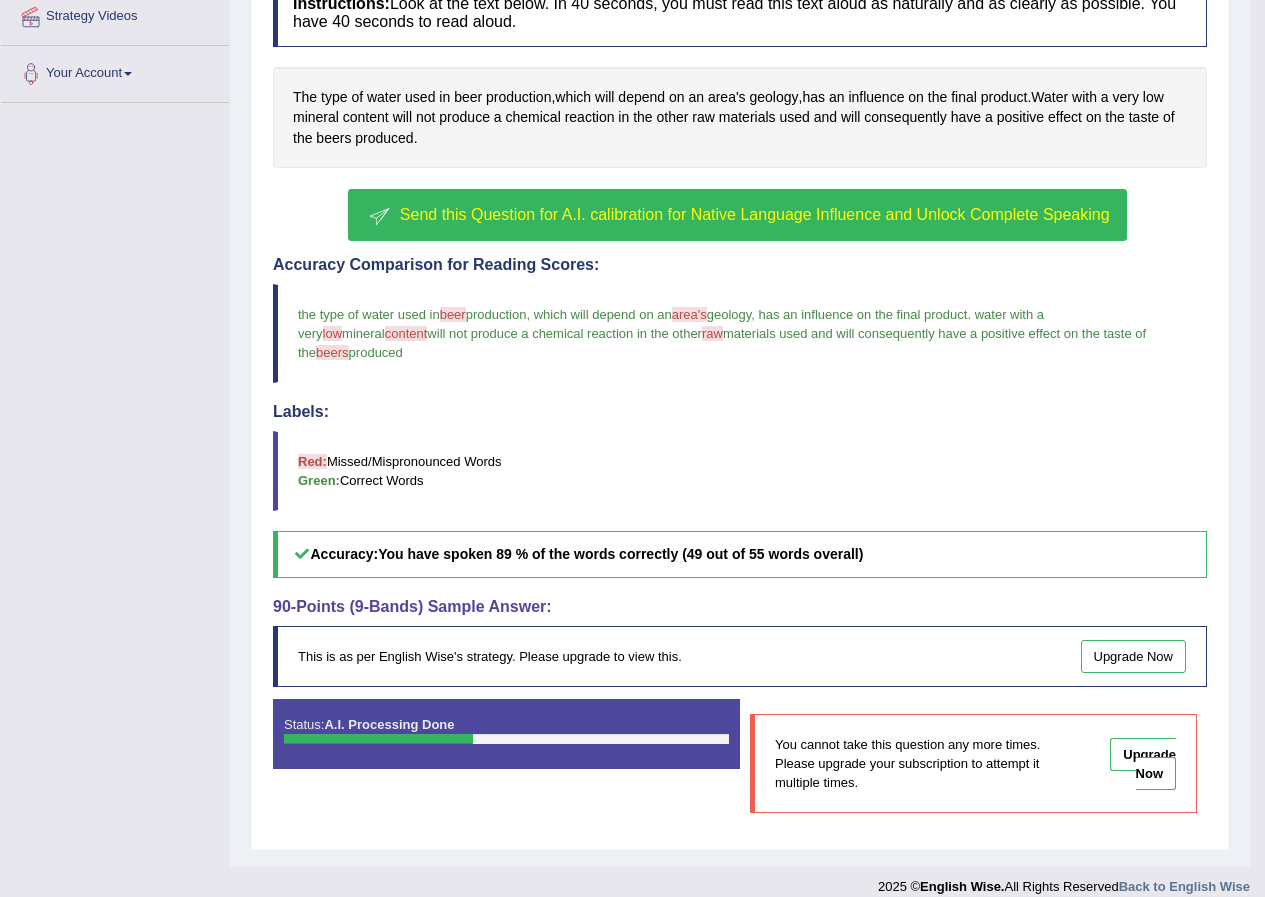 click on "Status:  A.I. Processing Done" at bounding box center [506, 734] 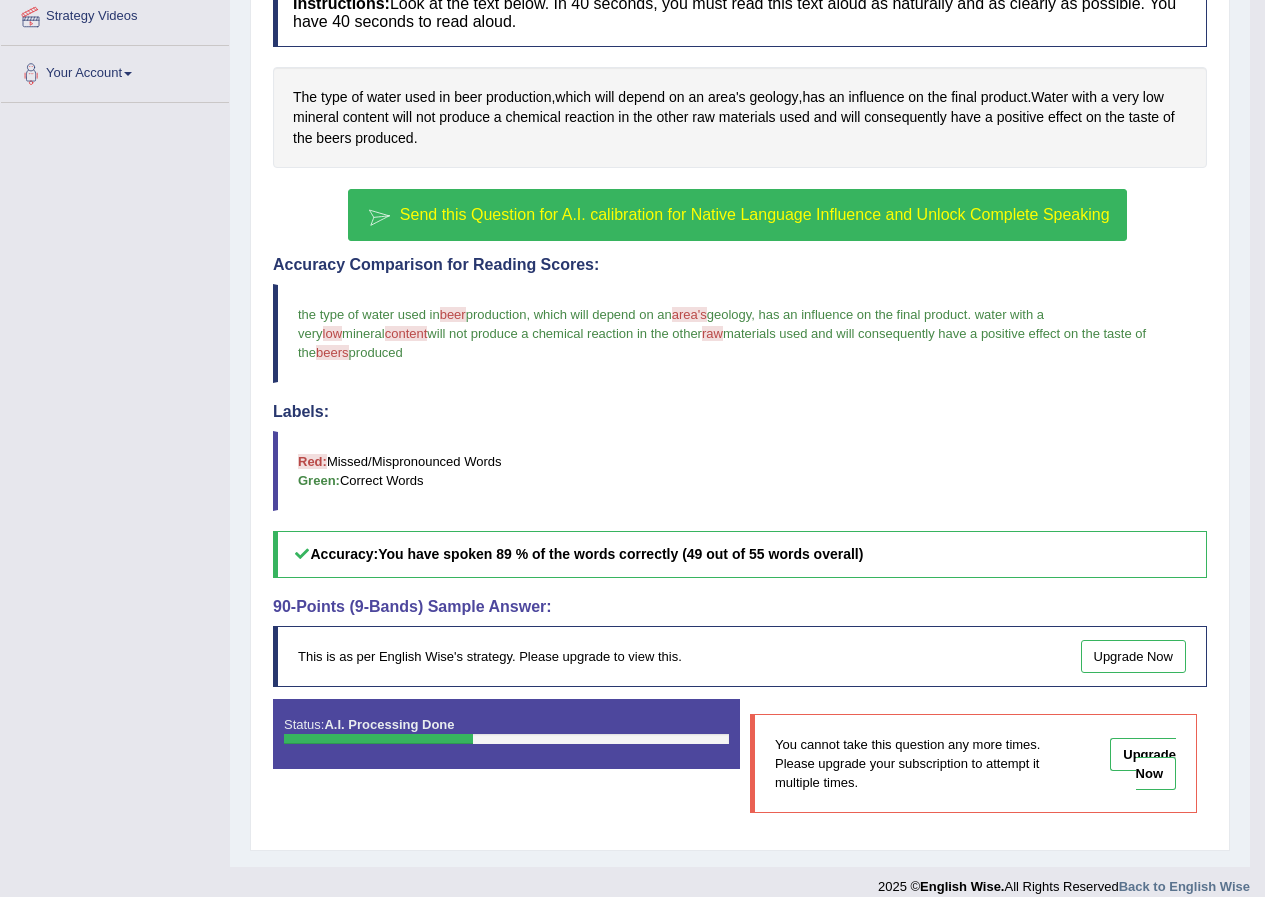 click at bounding box center (506, 739) 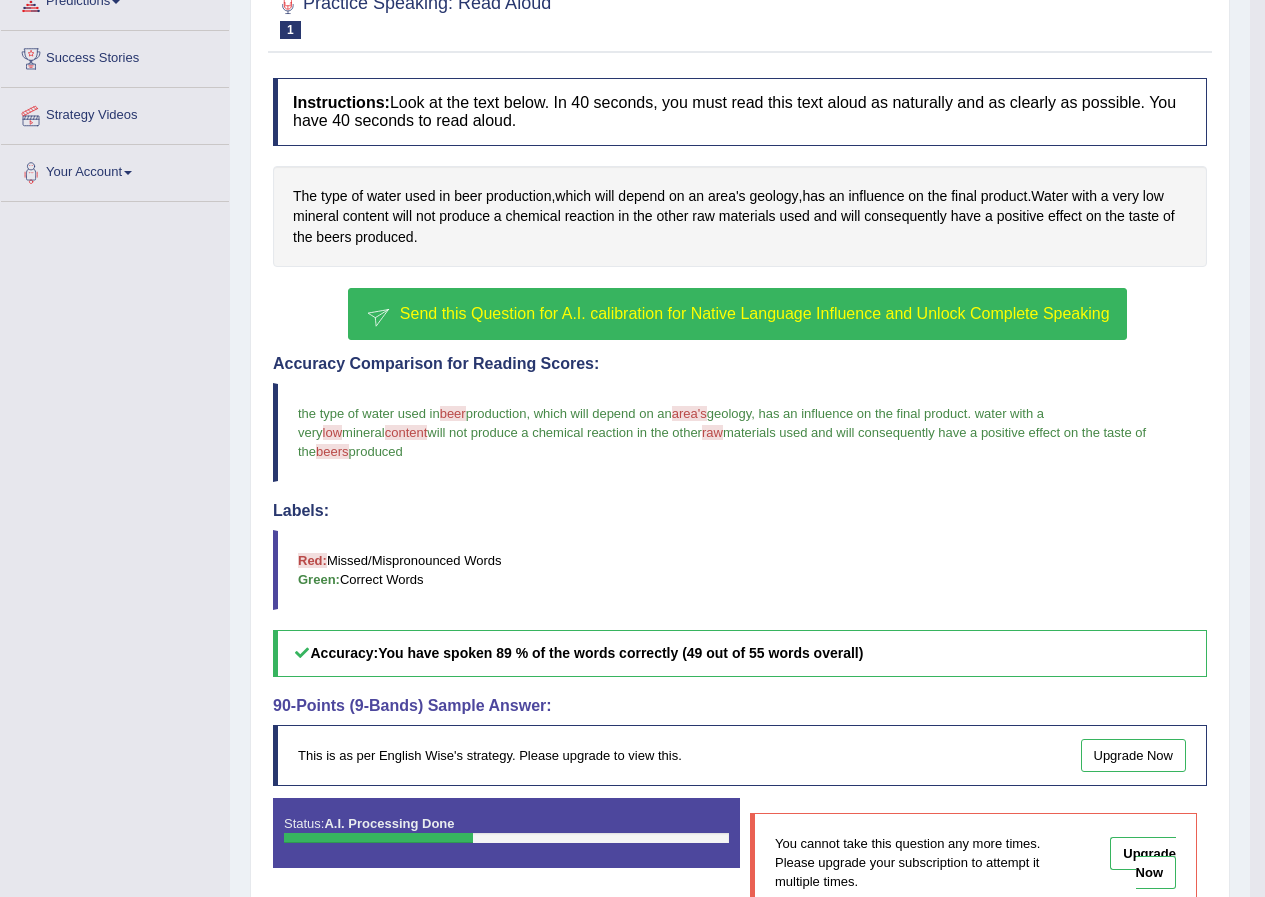scroll, scrollTop: 295, scrollLeft: 0, axis: vertical 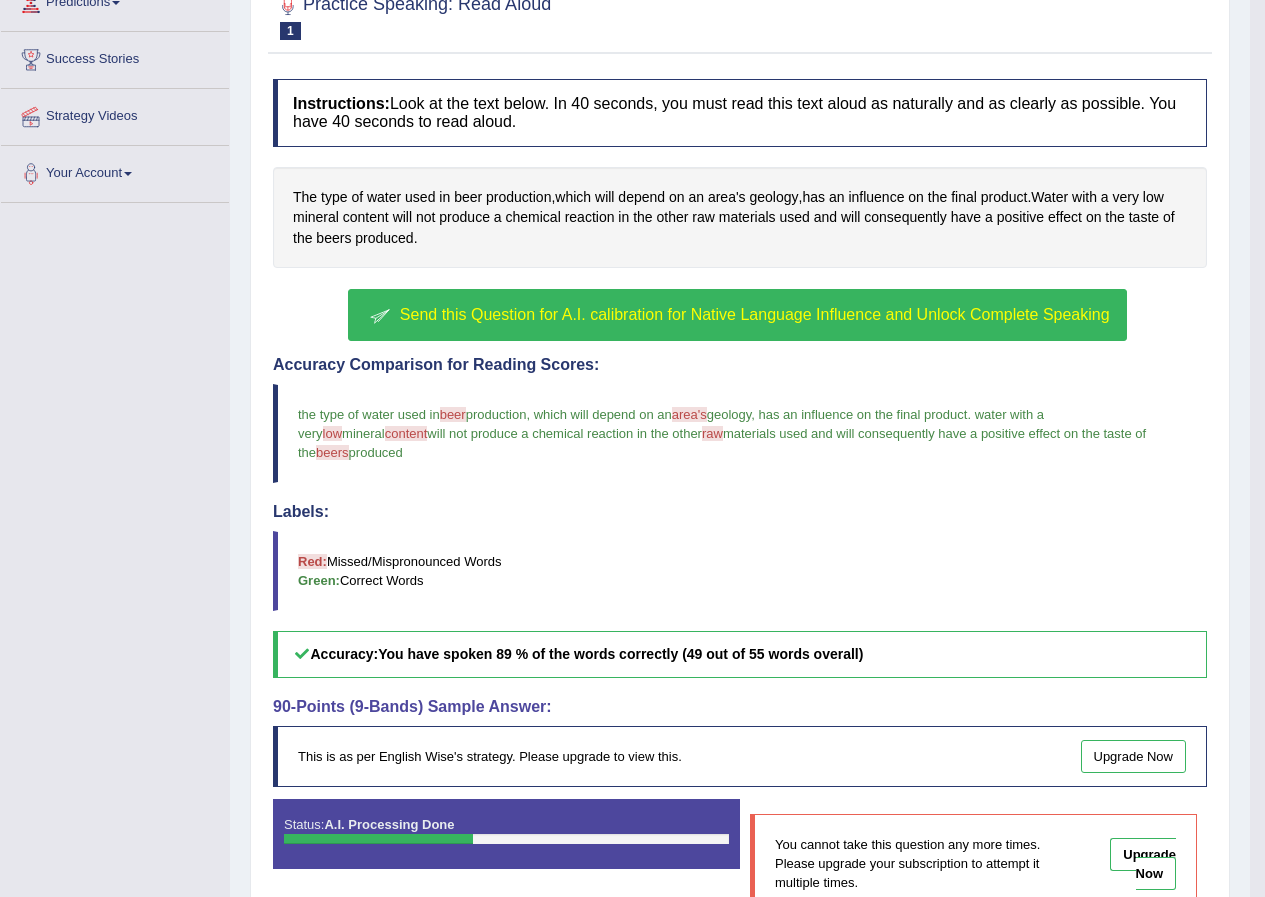 click on "beer" at bounding box center (453, 414) 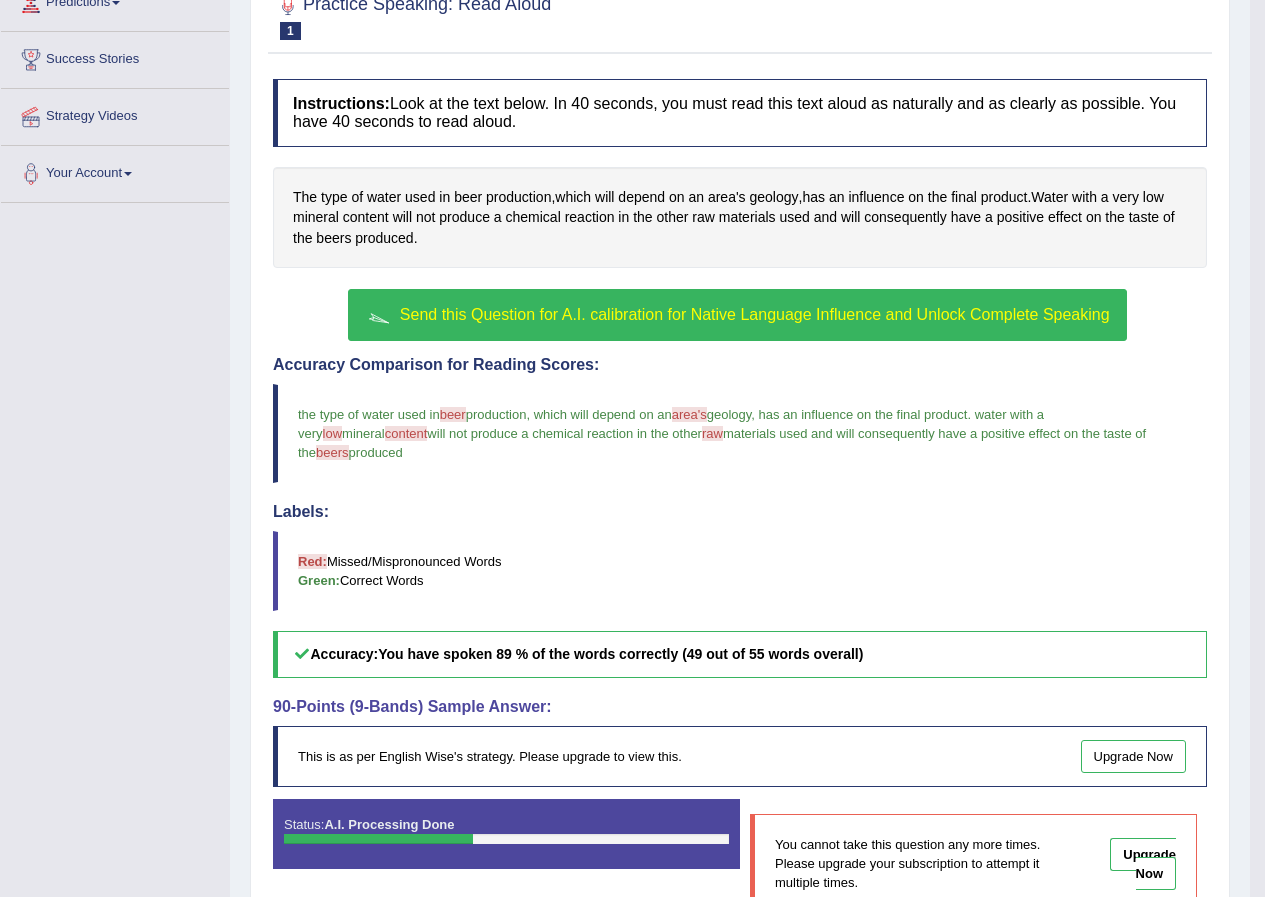 click on "Send this Question for A.I. calibration for Native Language Influence and Unlock Complete Speaking" at bounding box center (755, 314) 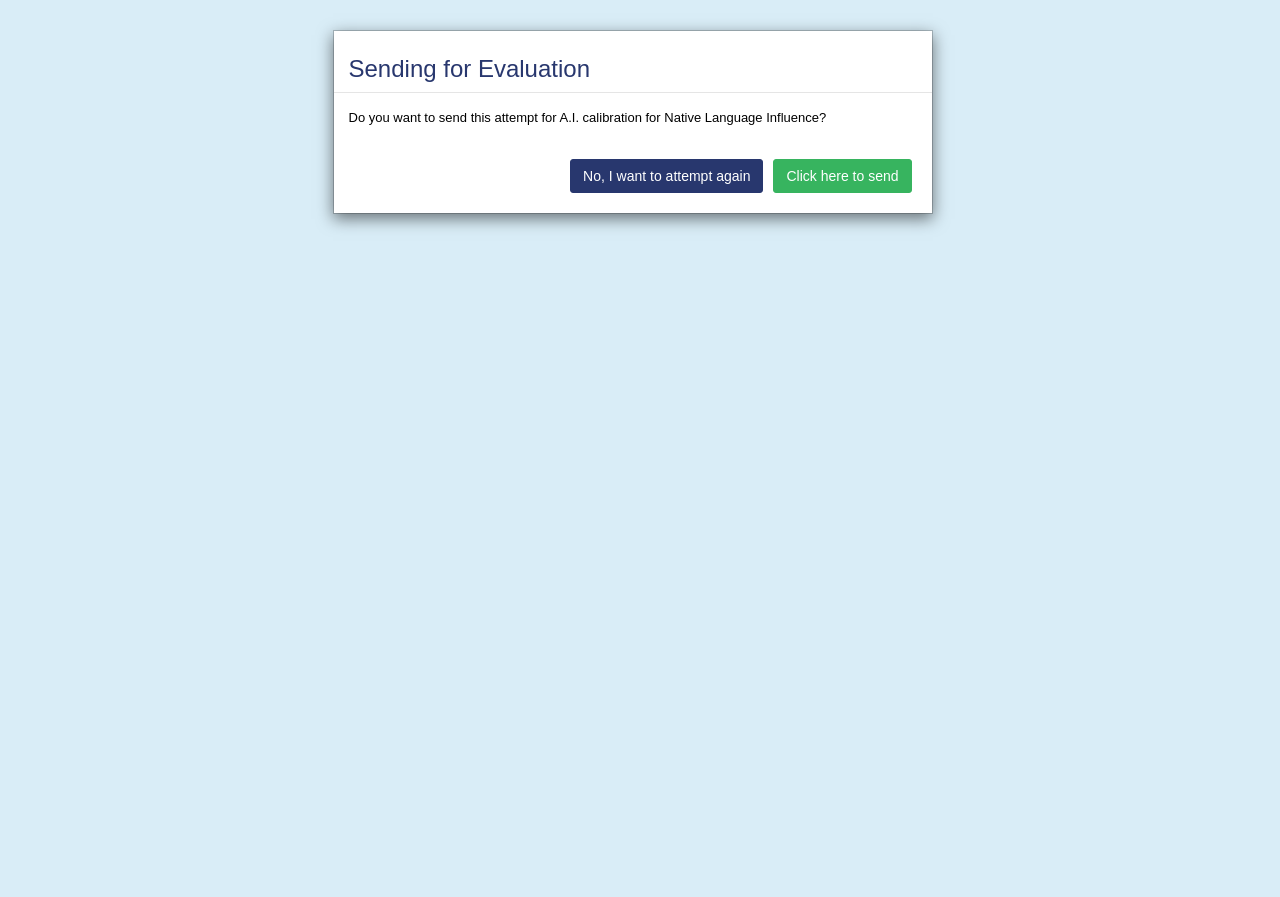 click on "Click here to send" at bounding box center [842, 176] 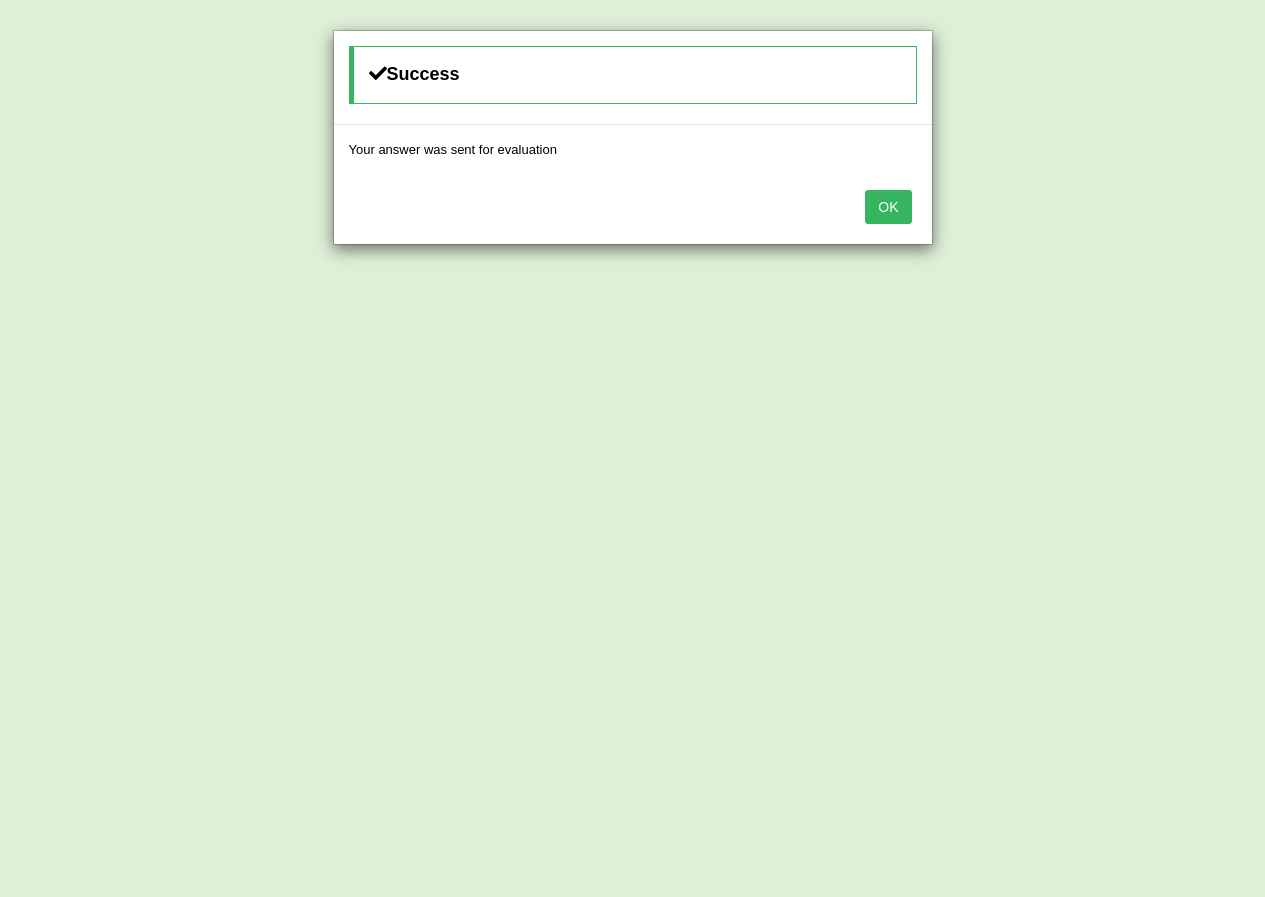 click on "OK" at bounding box center [888, 207] 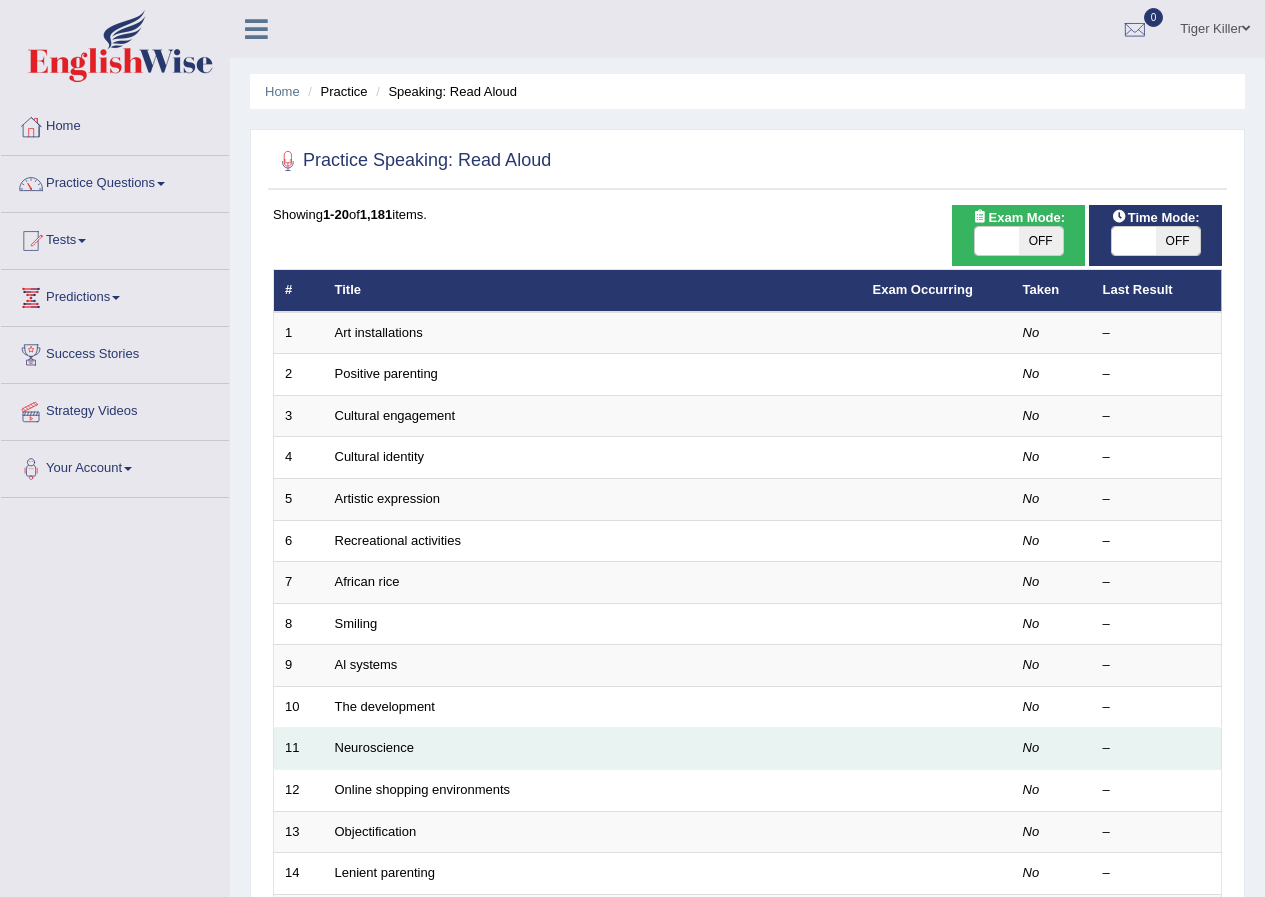 scroll, scrollTop: 0, scrollLeft: 0, axis: both 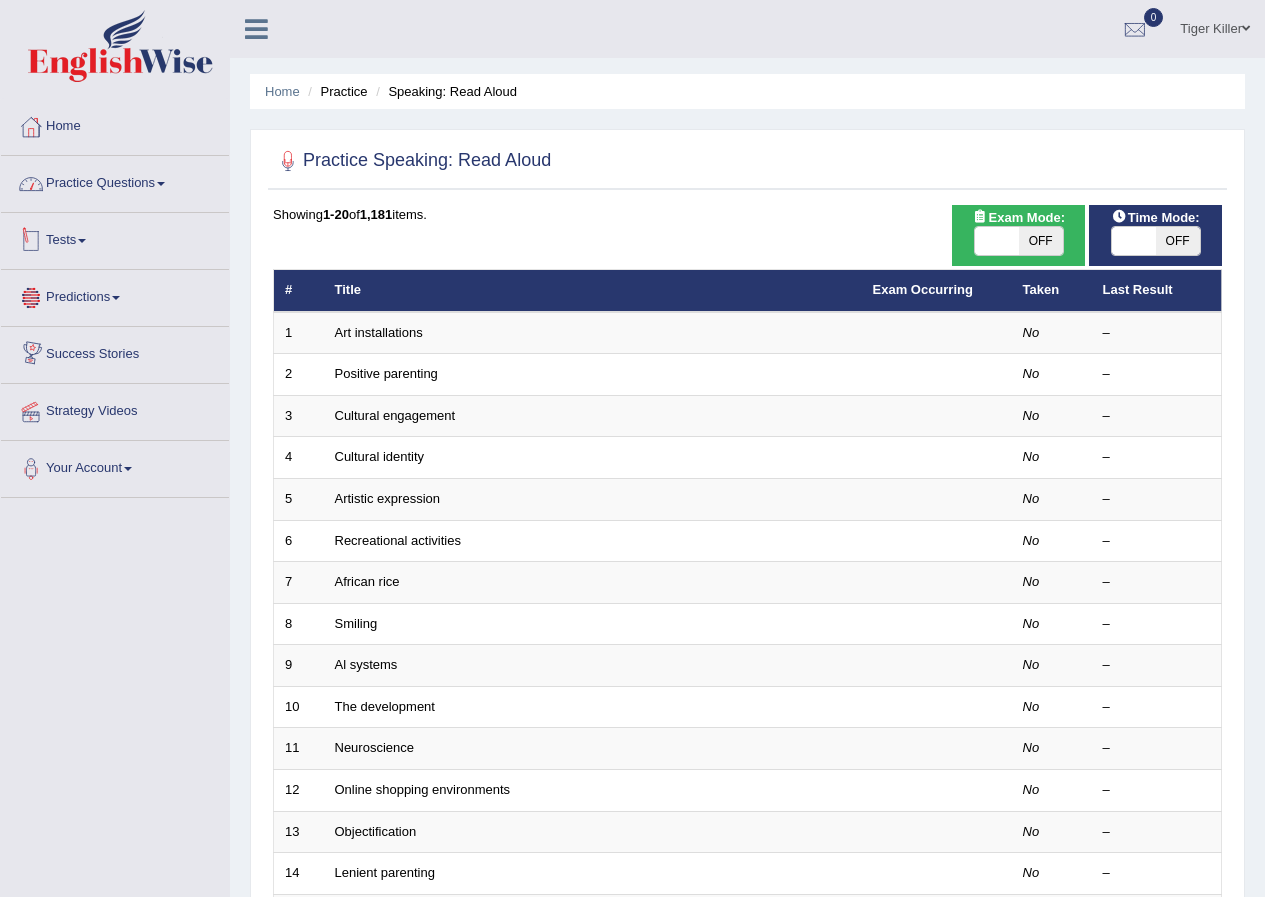 click on "Practice Questions" at bounding box center [115, 181] 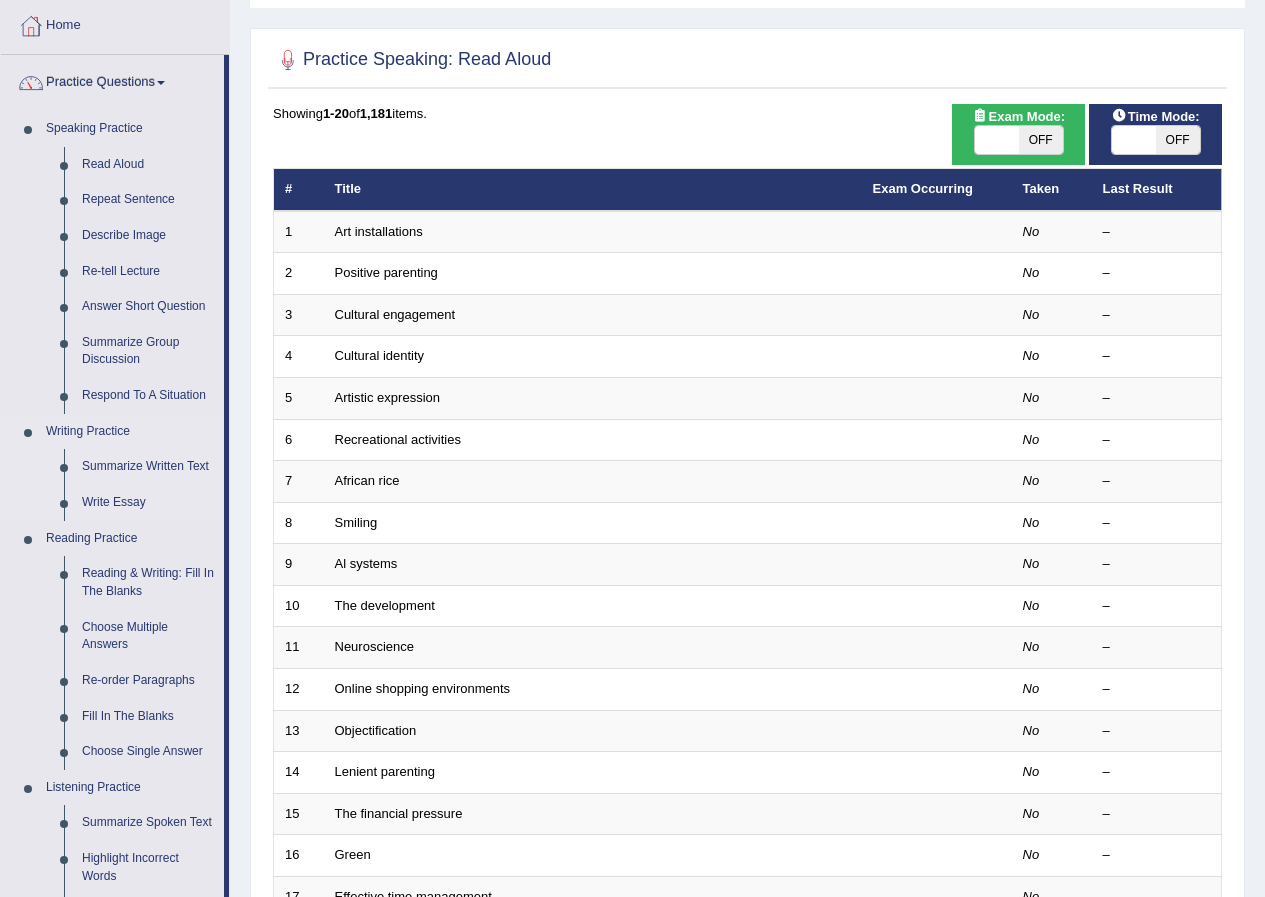 scroll, scrollTop: 200, scrollLeft: 0, axis: vertical 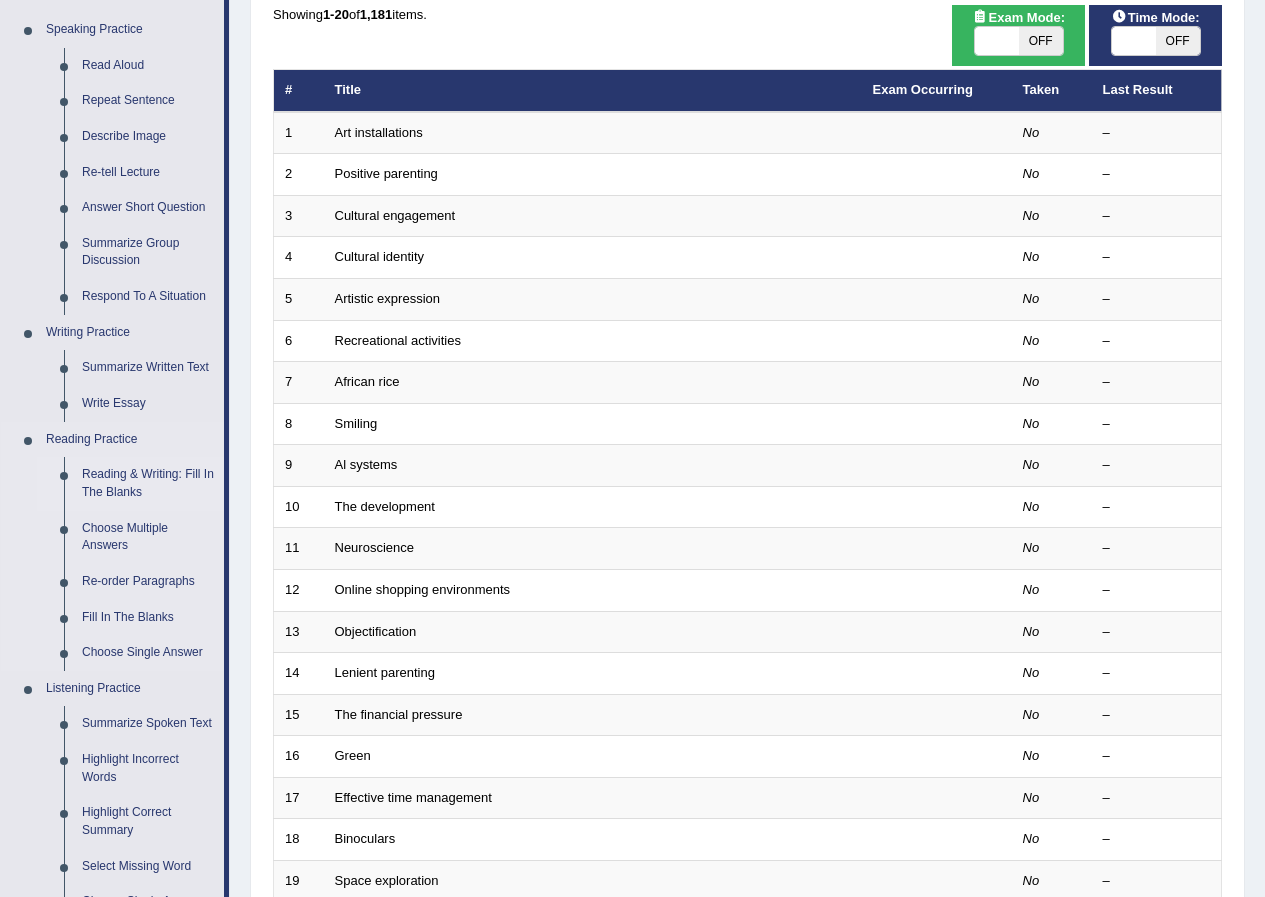 click on "Reading & Writing: Fill In The Blanks" at bounding box center [148, 483] 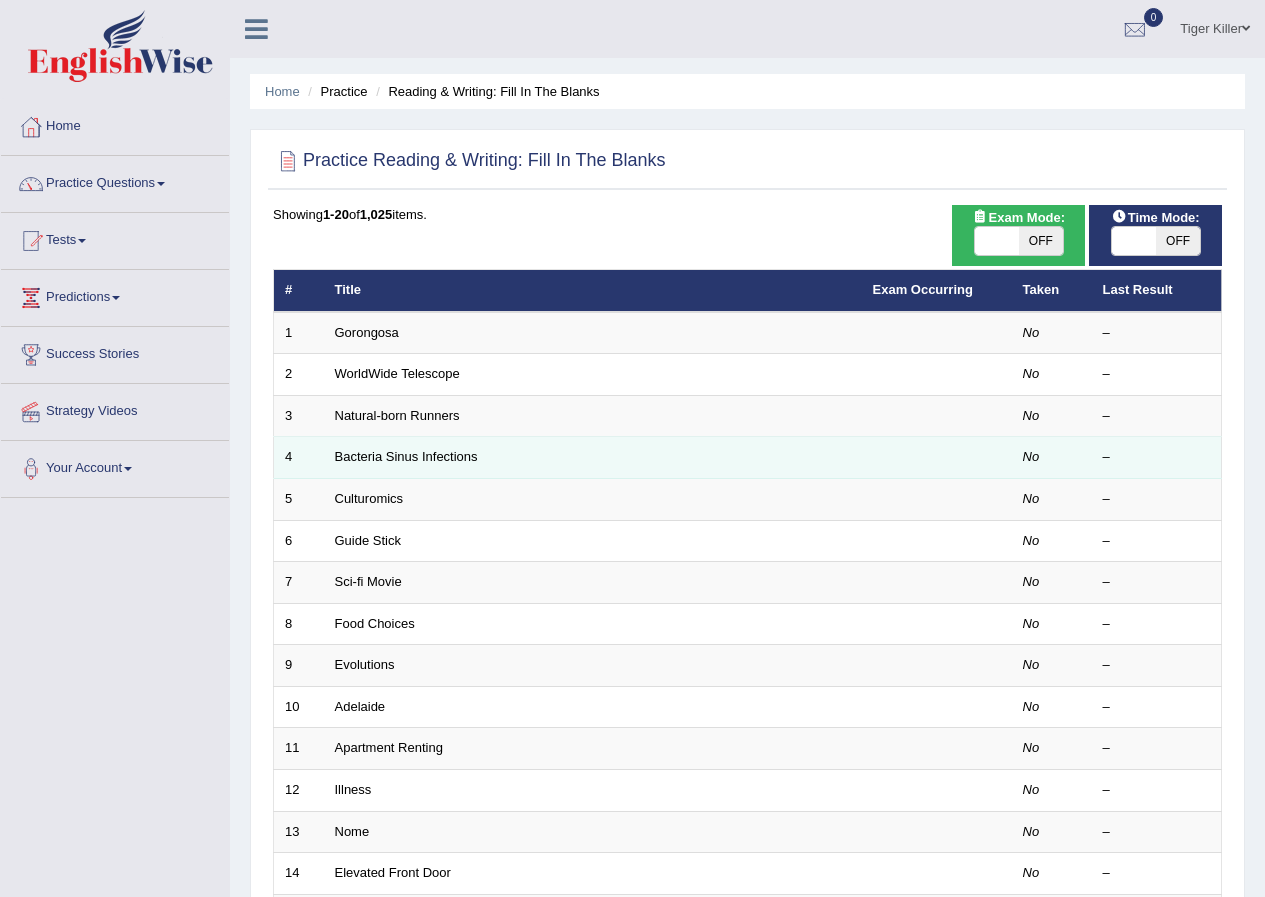scroll, scrollTop: 0, scrollLeft: 0, axis: both 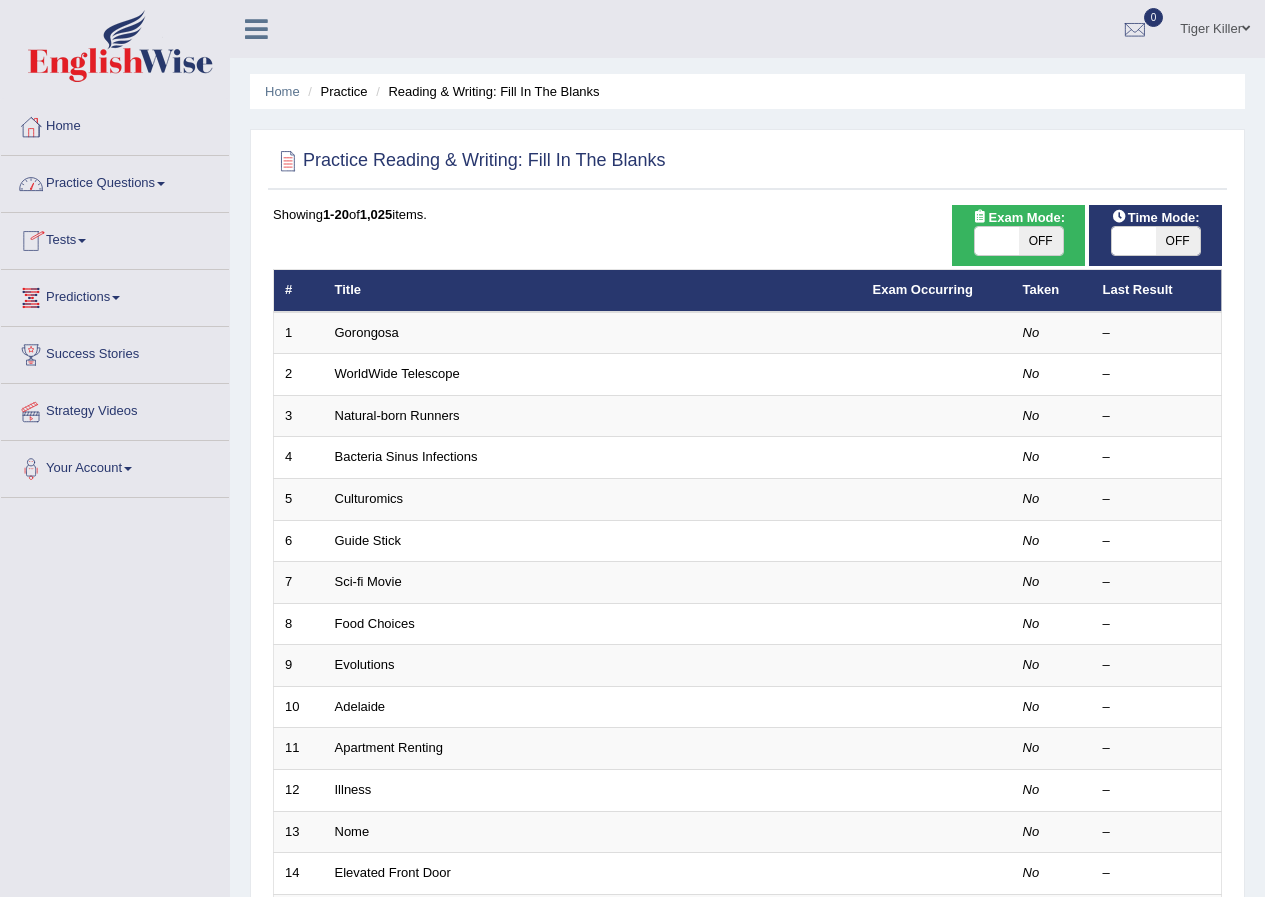 click on "Practice Questions" at bounding box center [115, 181] 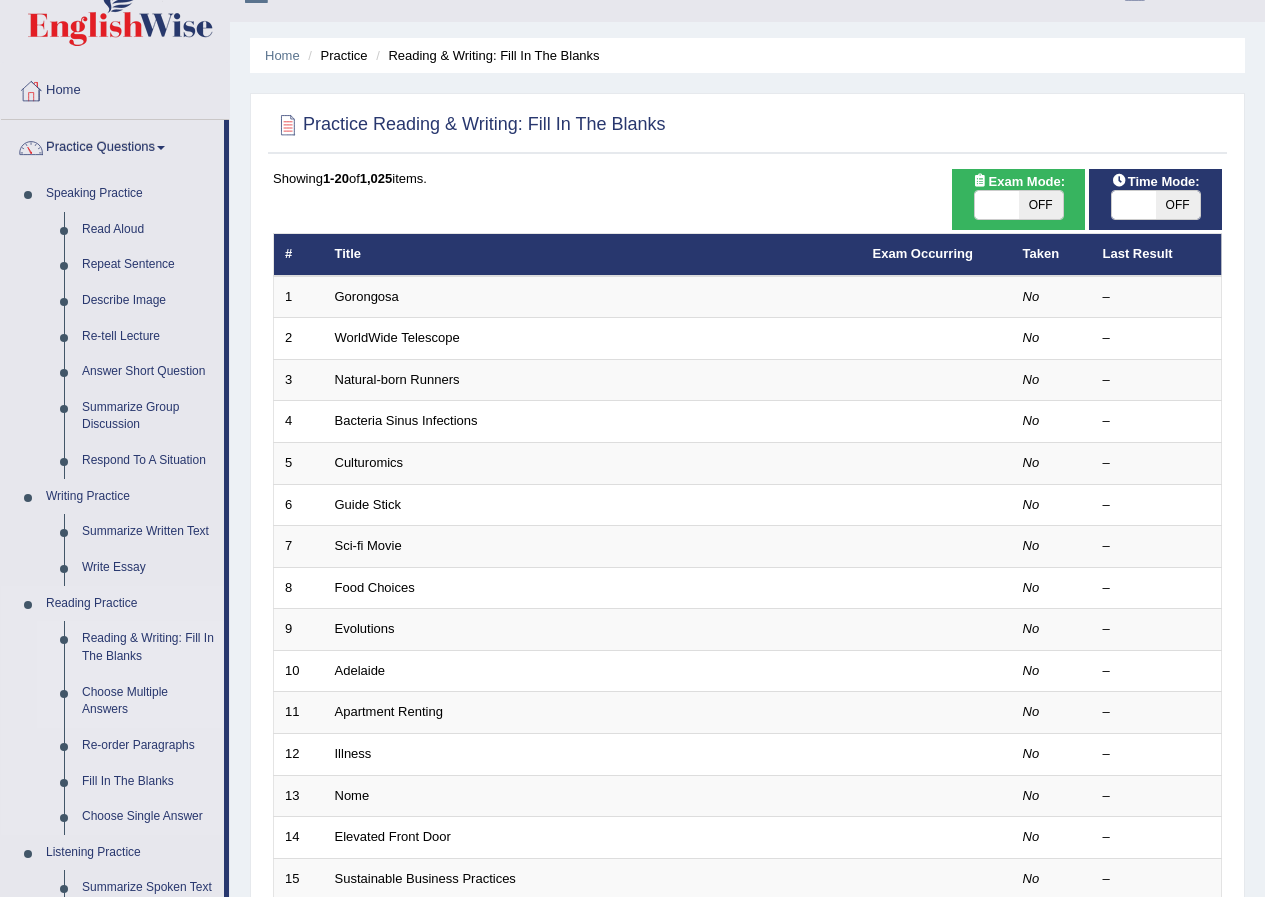 scroll, scrollTop: 300, scrollLeft: 0, axis: vertical 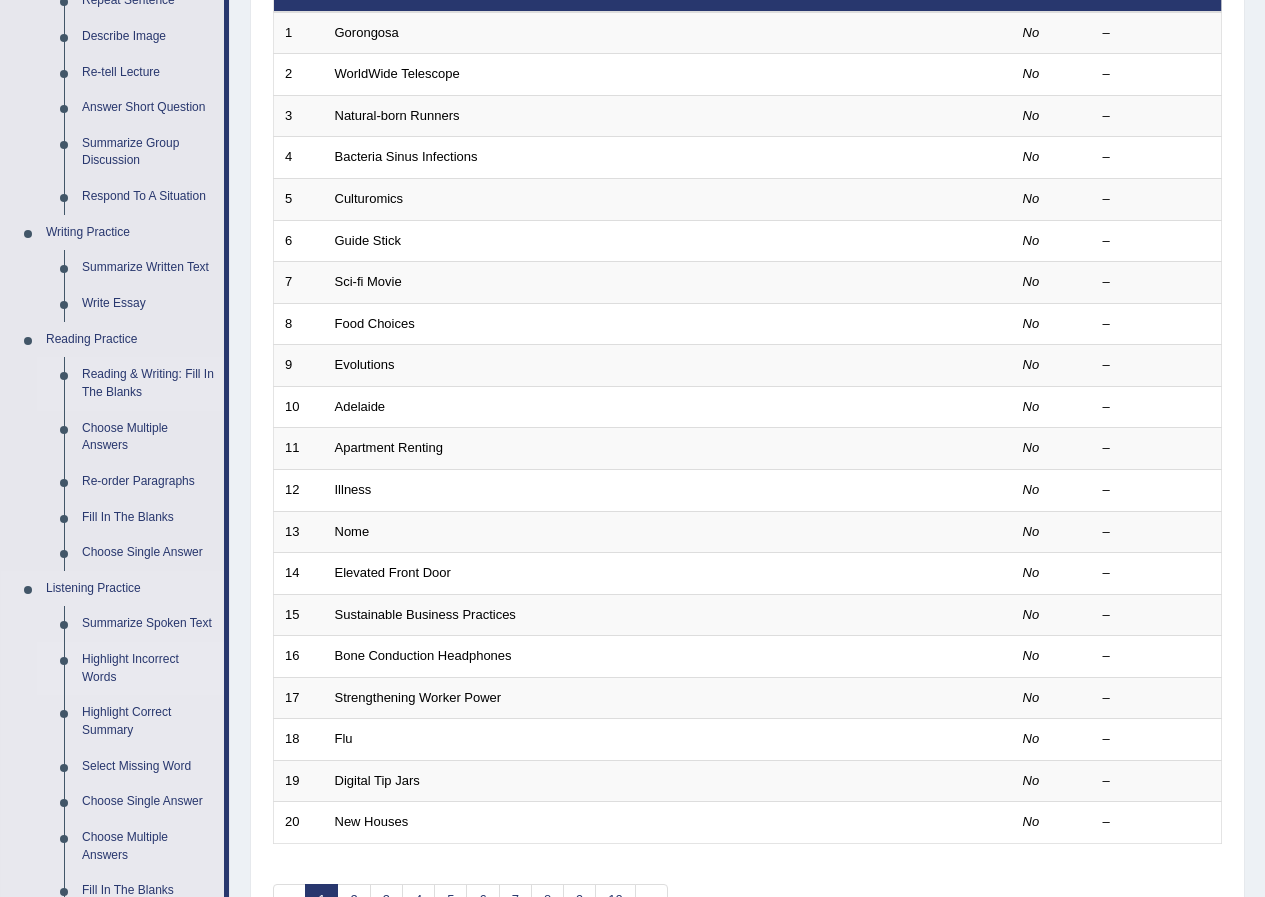 click on "Highlight Incorrect Words" at bounding box center [148, 668] 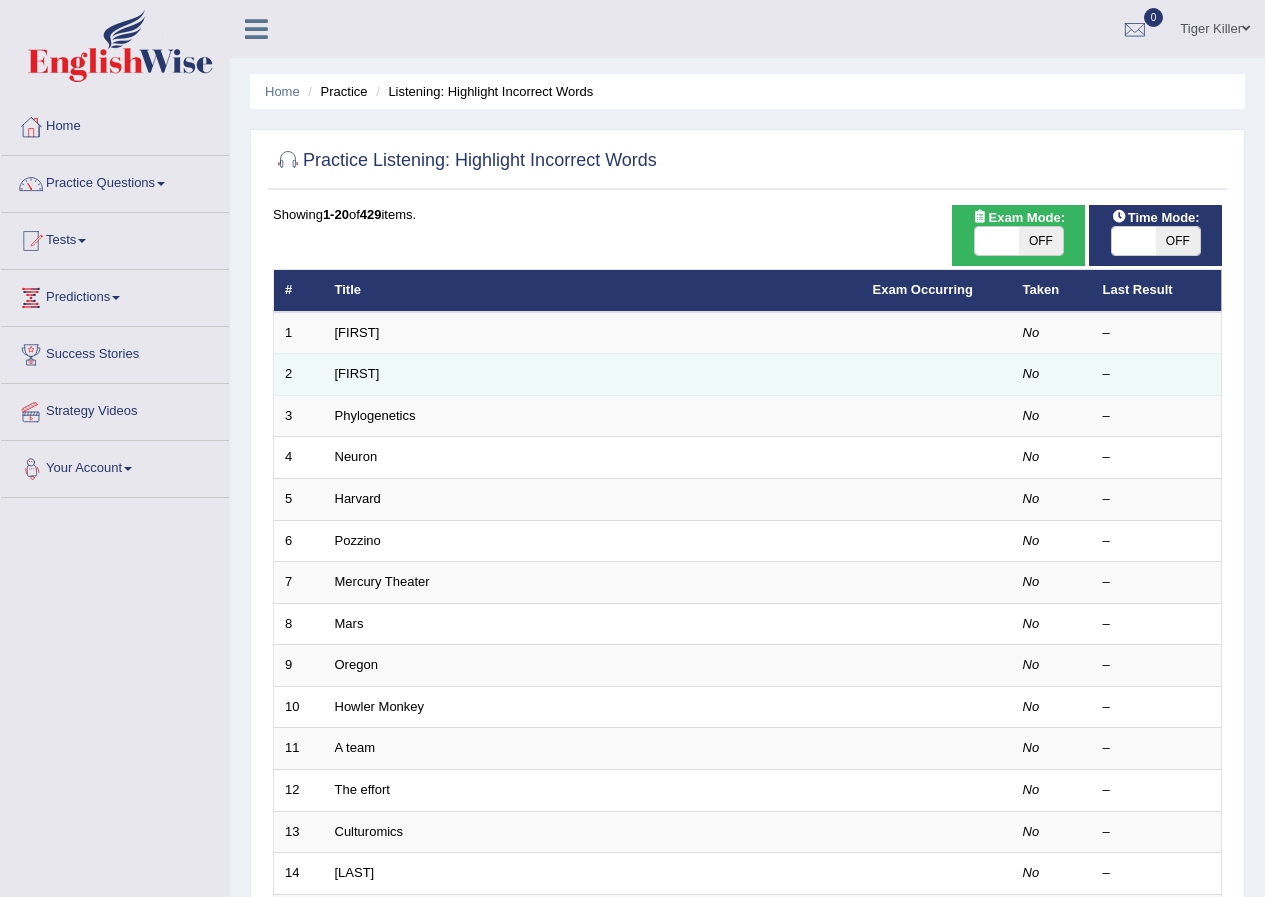 scroll, scrollTop: 0, scrollLeft: 0, axis: both 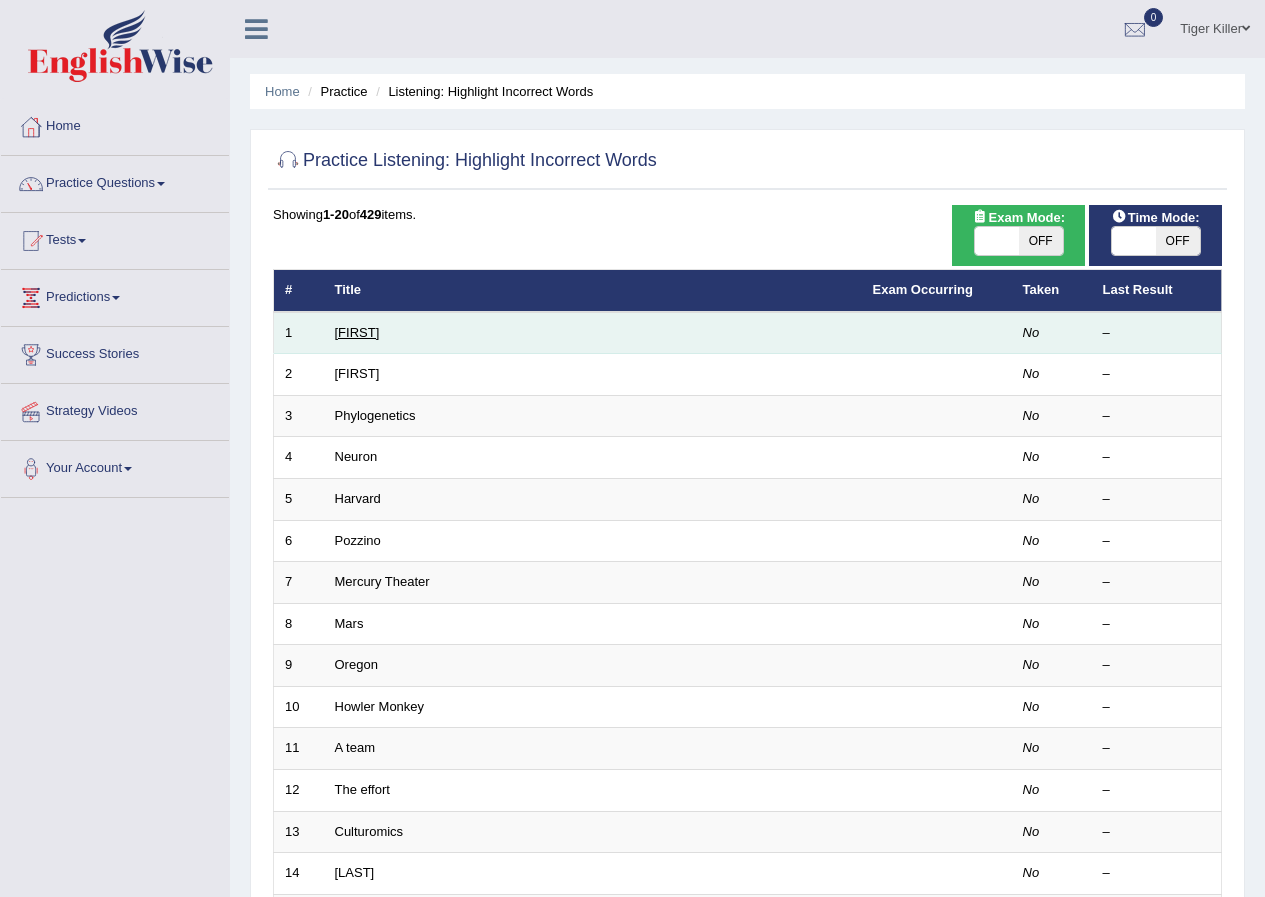 click on "[FIRST]" at bounding box center (357, 332) 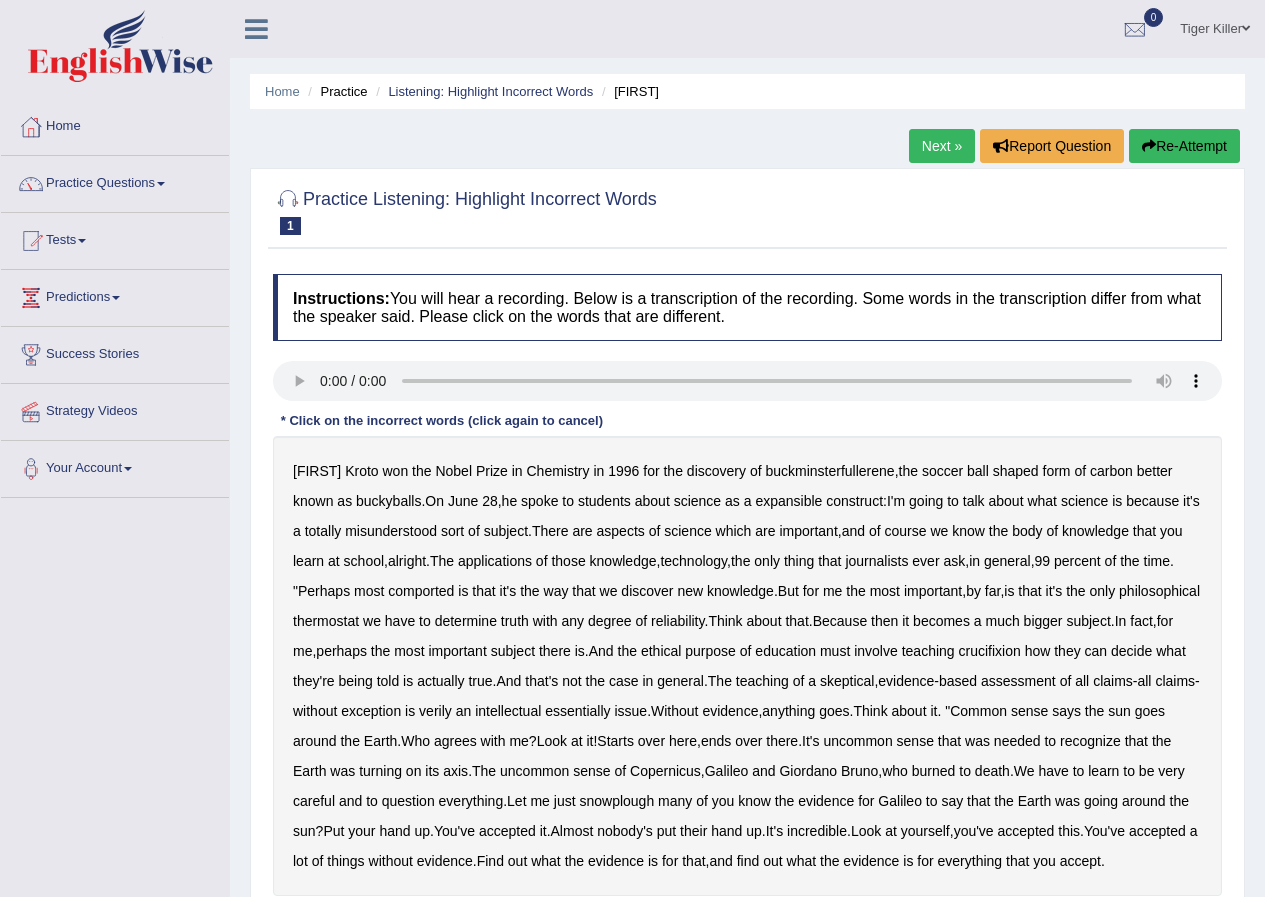scroll, scrollTop: 0, scrollLeft: 0, axis: both 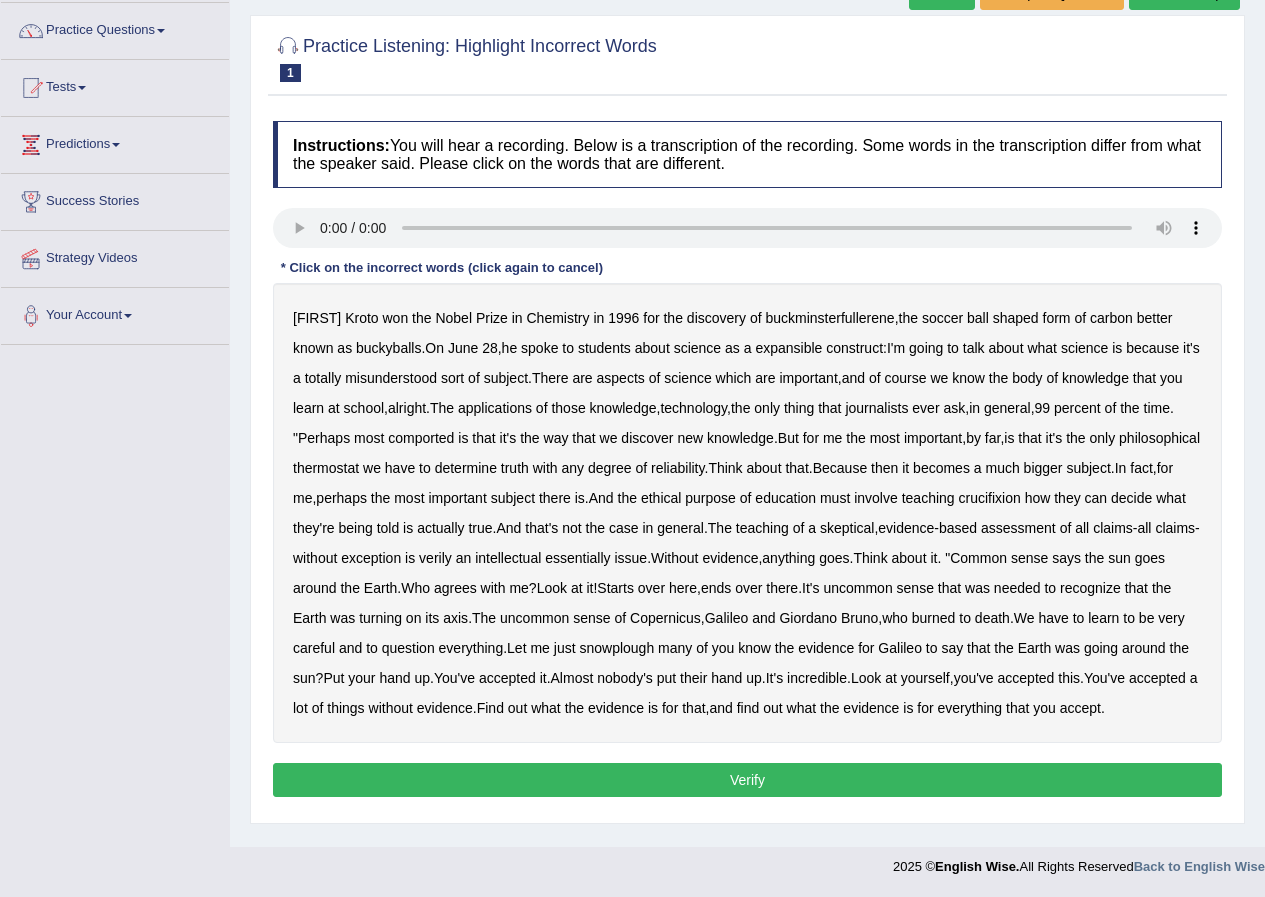 click on "expansible" at bounding box center [788, 348] 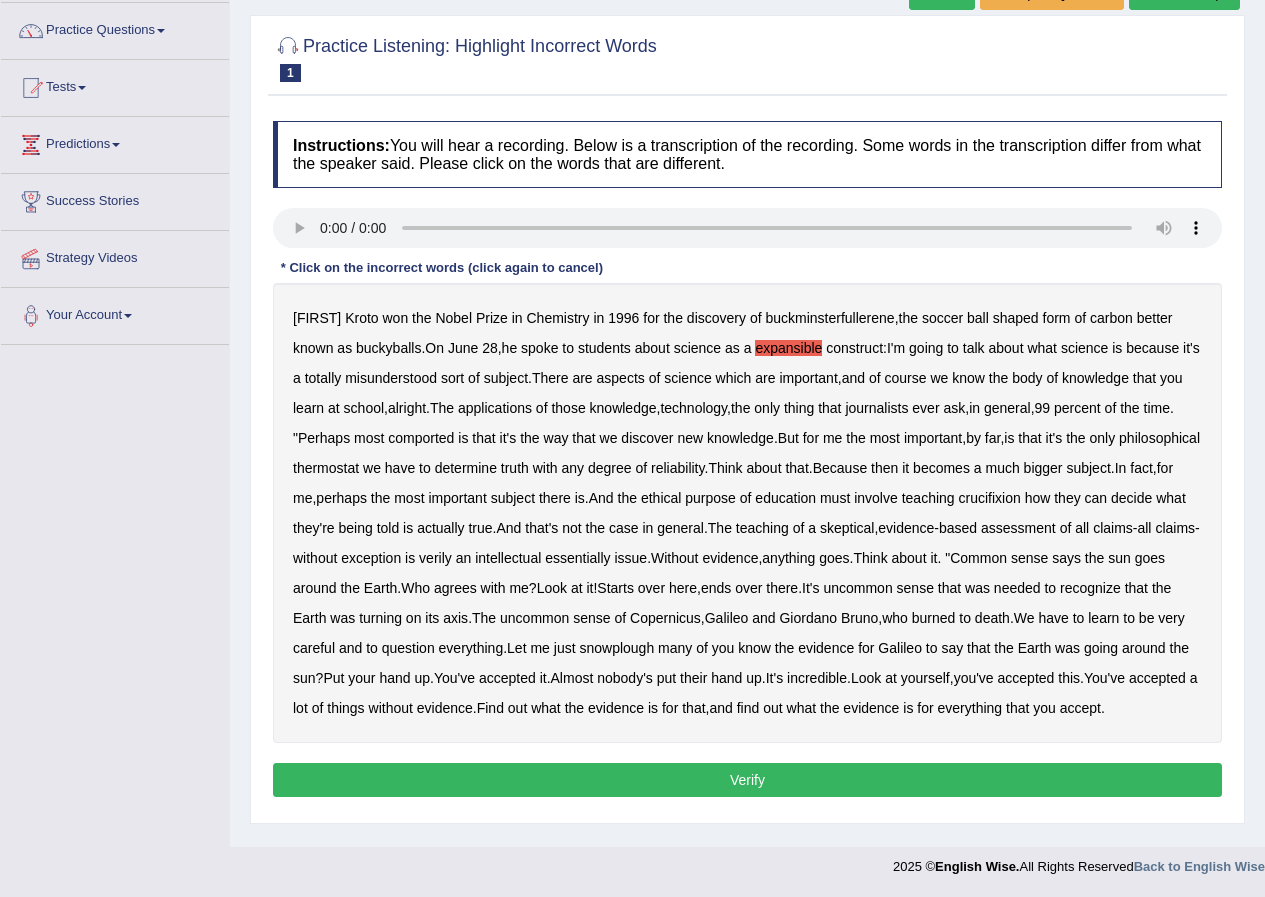 click on "comported" at bounding box center [421, 438] 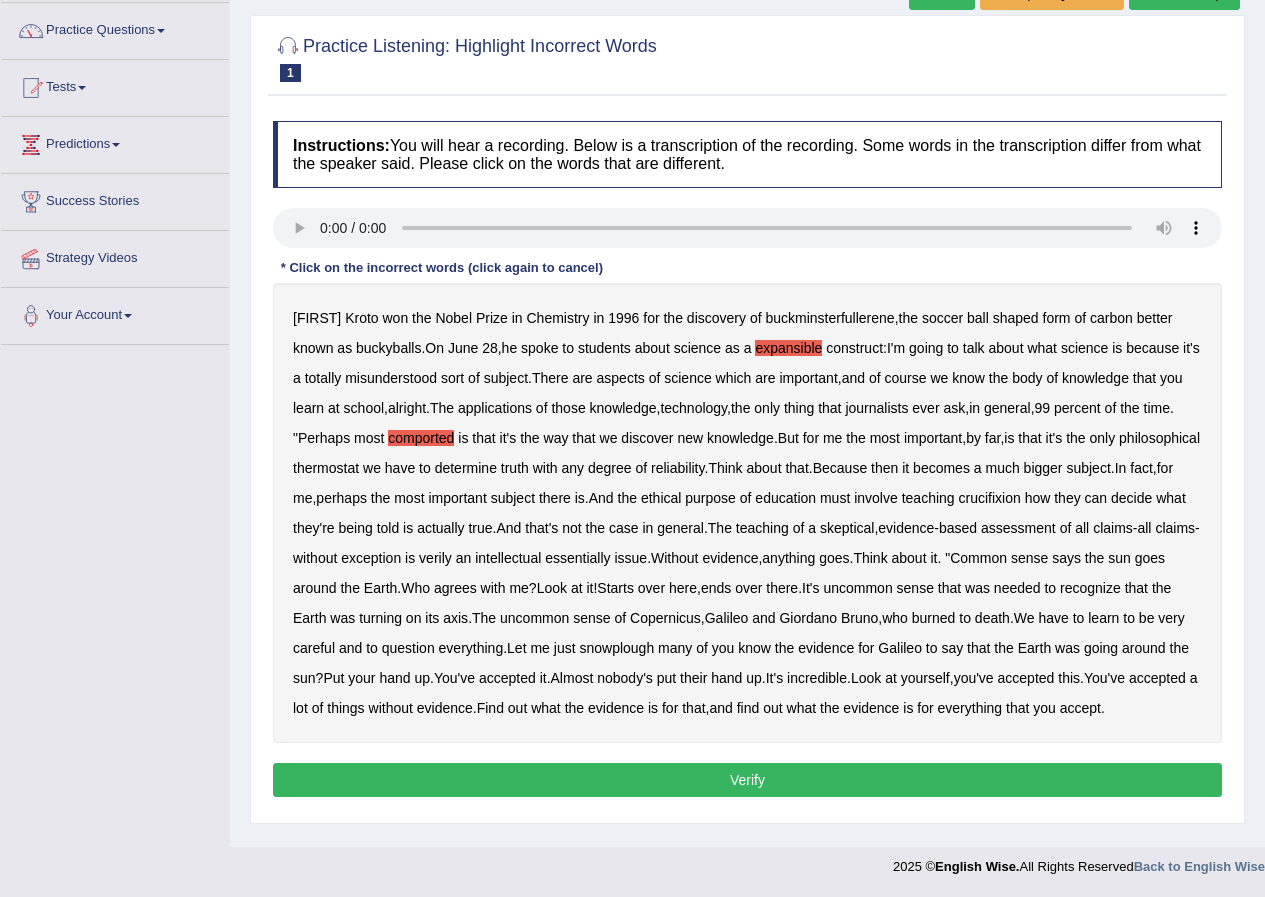 click on "thermostat" at bounding box center [326, 468] 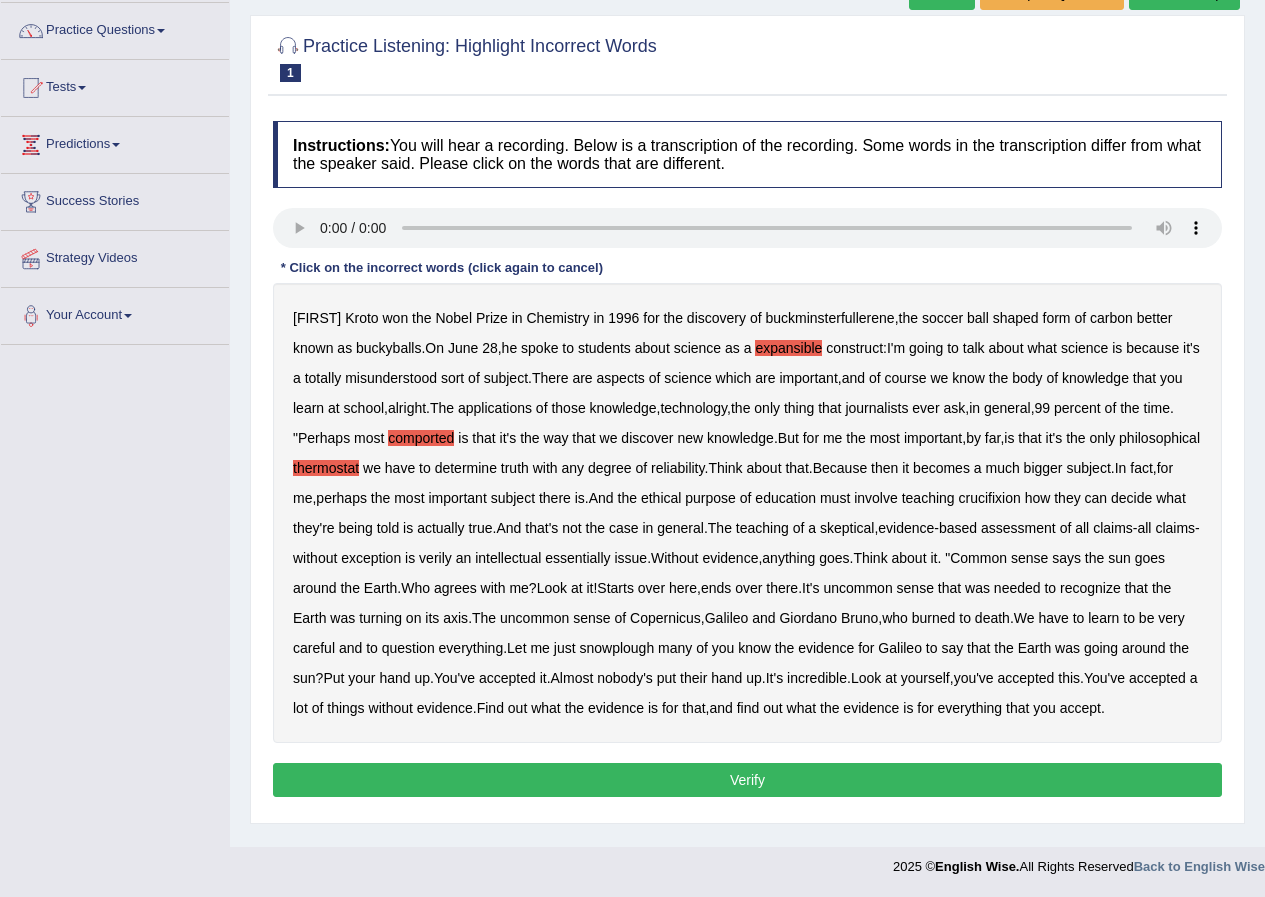 click on "crucifixion" at bounding box center [990, 498] 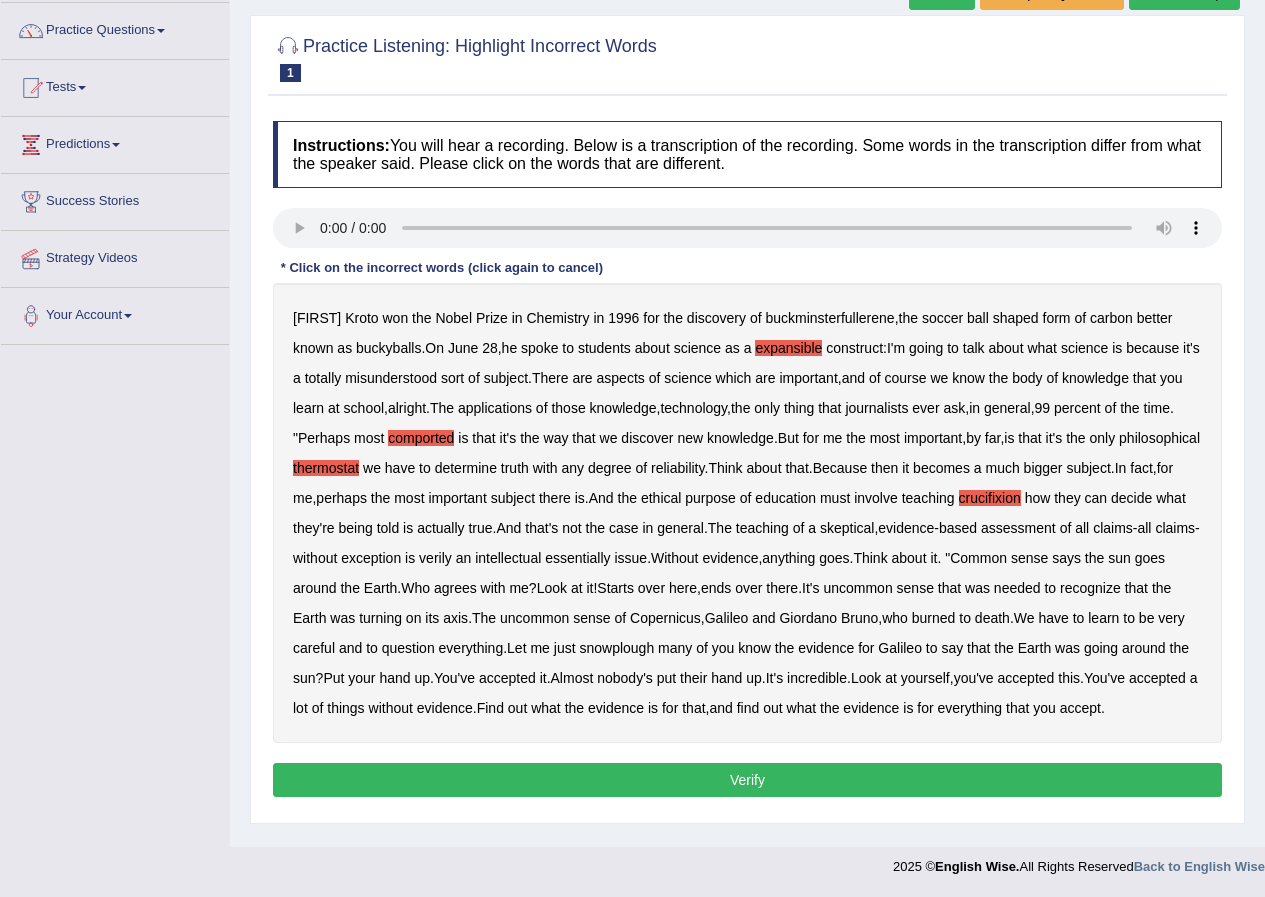 click on "verily" at bounding box center [435, 558] 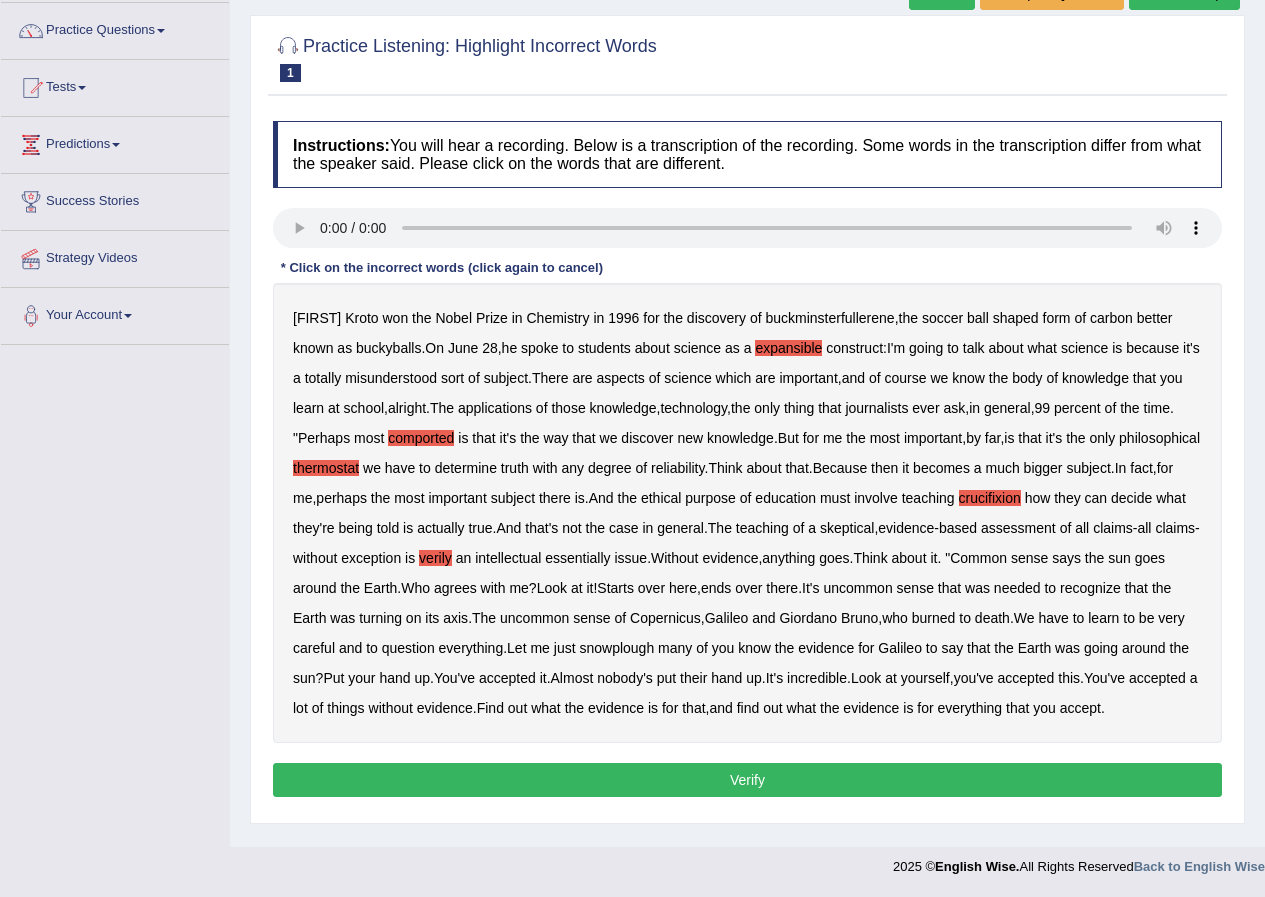click on "snowplough" at bounding box center [616, 648] 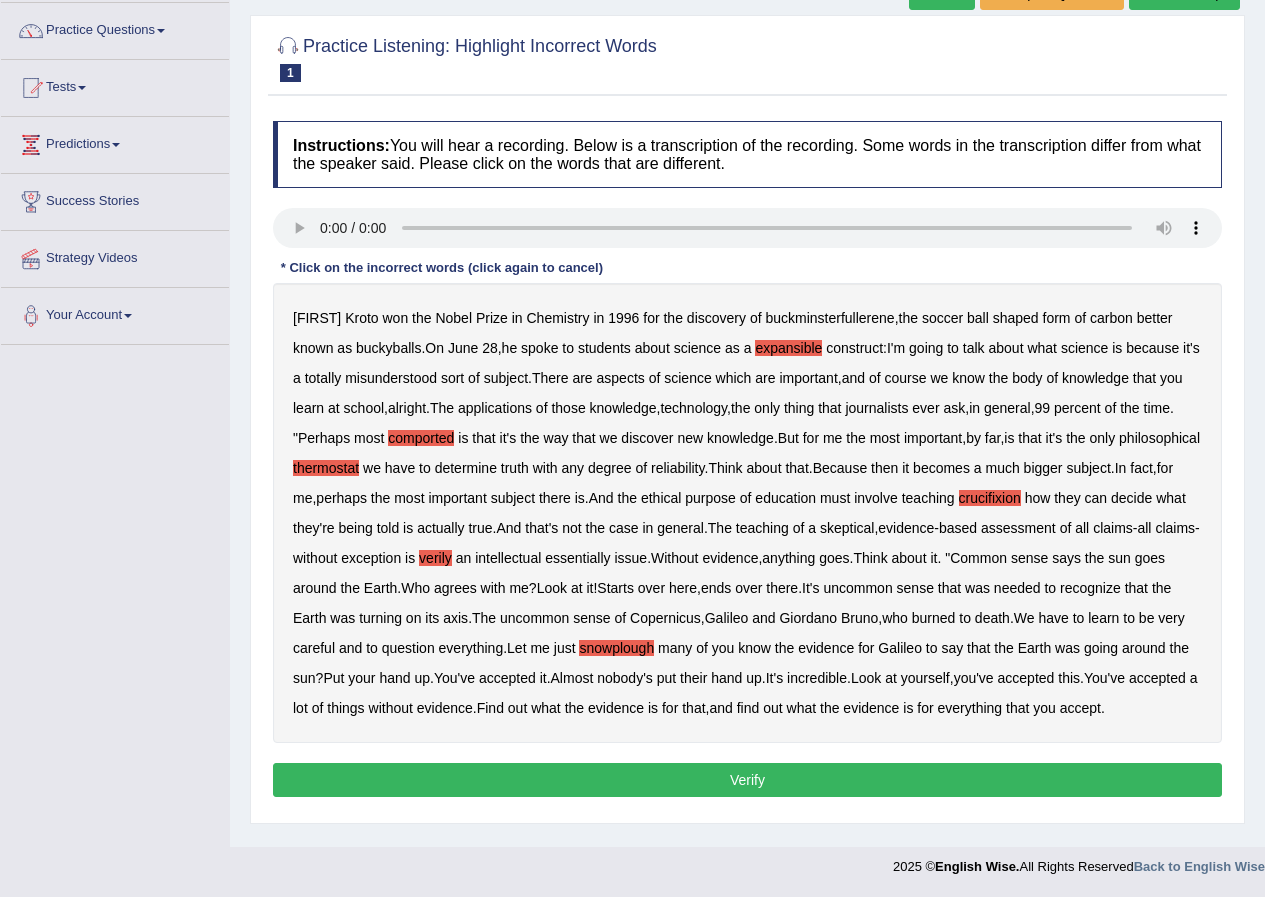 click on "Verify" at bounding box center (747, 780) 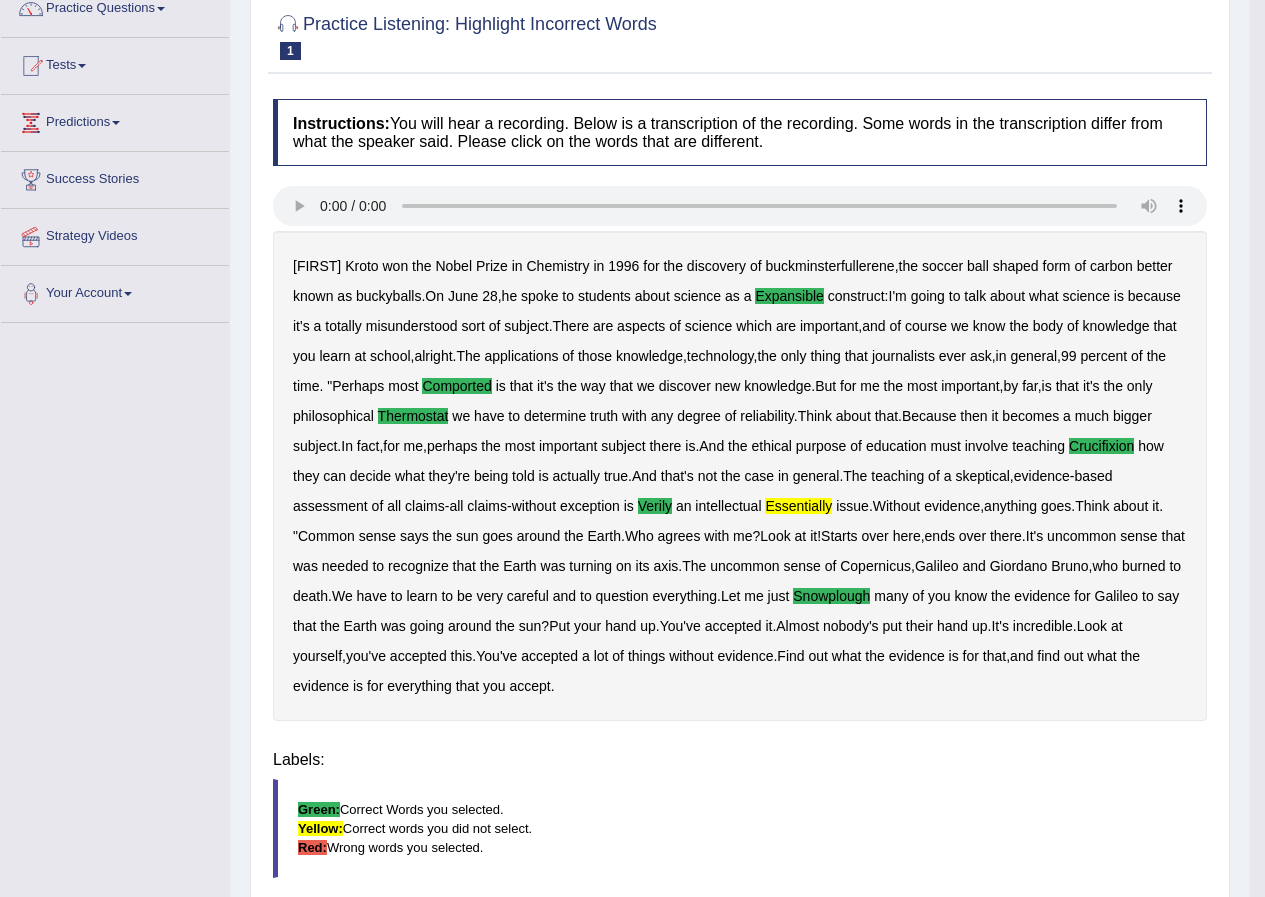 scroll, scrollTop: 153, scrollLeft: 0, axis: vertical 